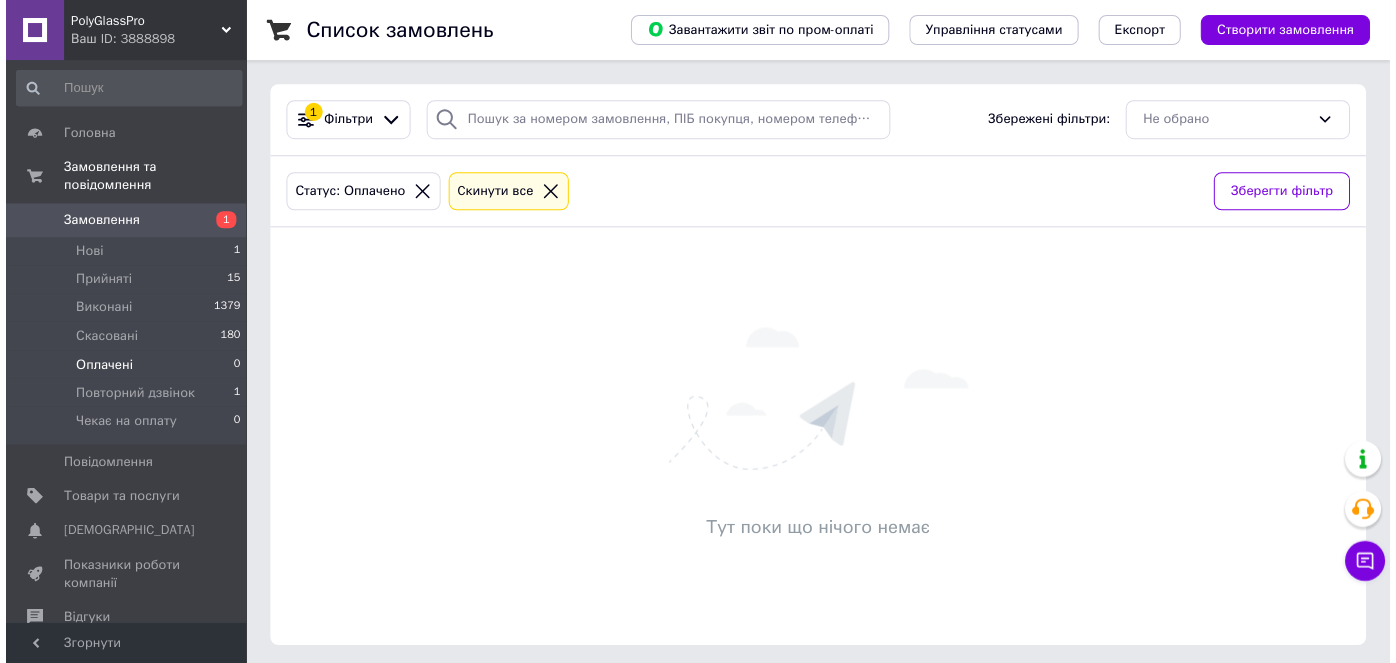 scroll, scrollTop: 0, scrollLeft: 0, axis: both 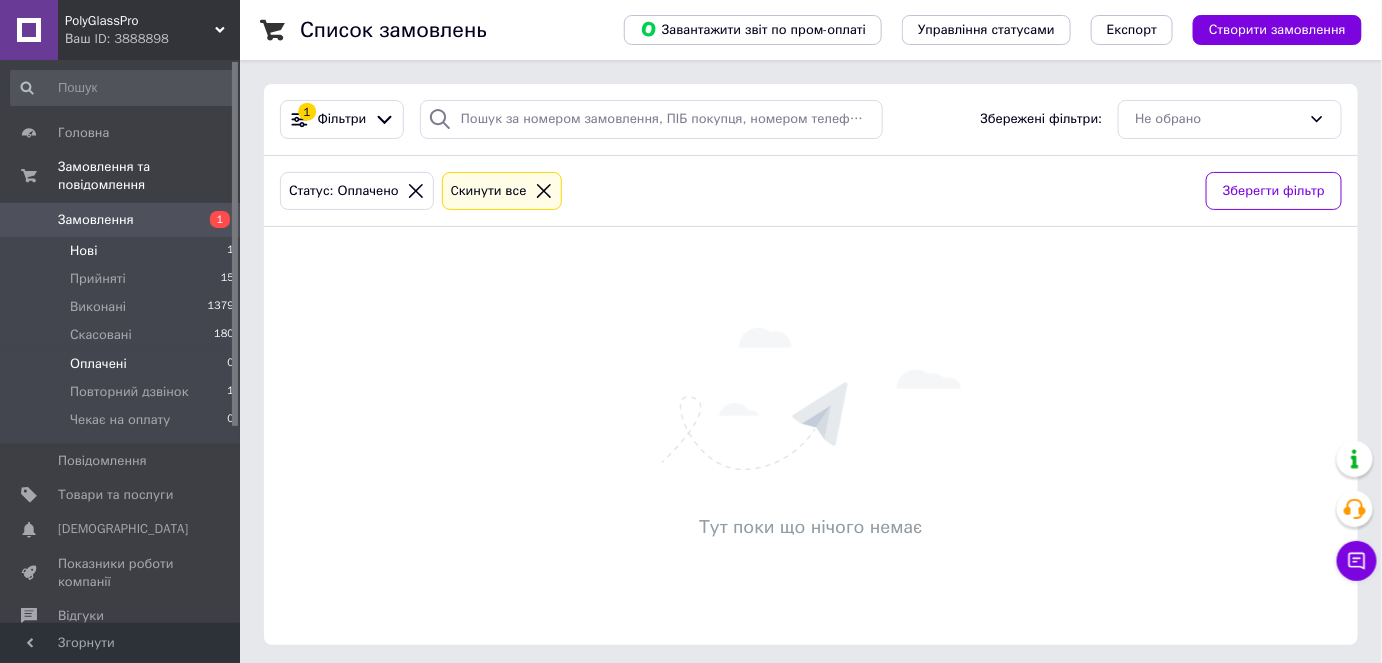 click on "Нові 1" at bounding box center [123, 251] 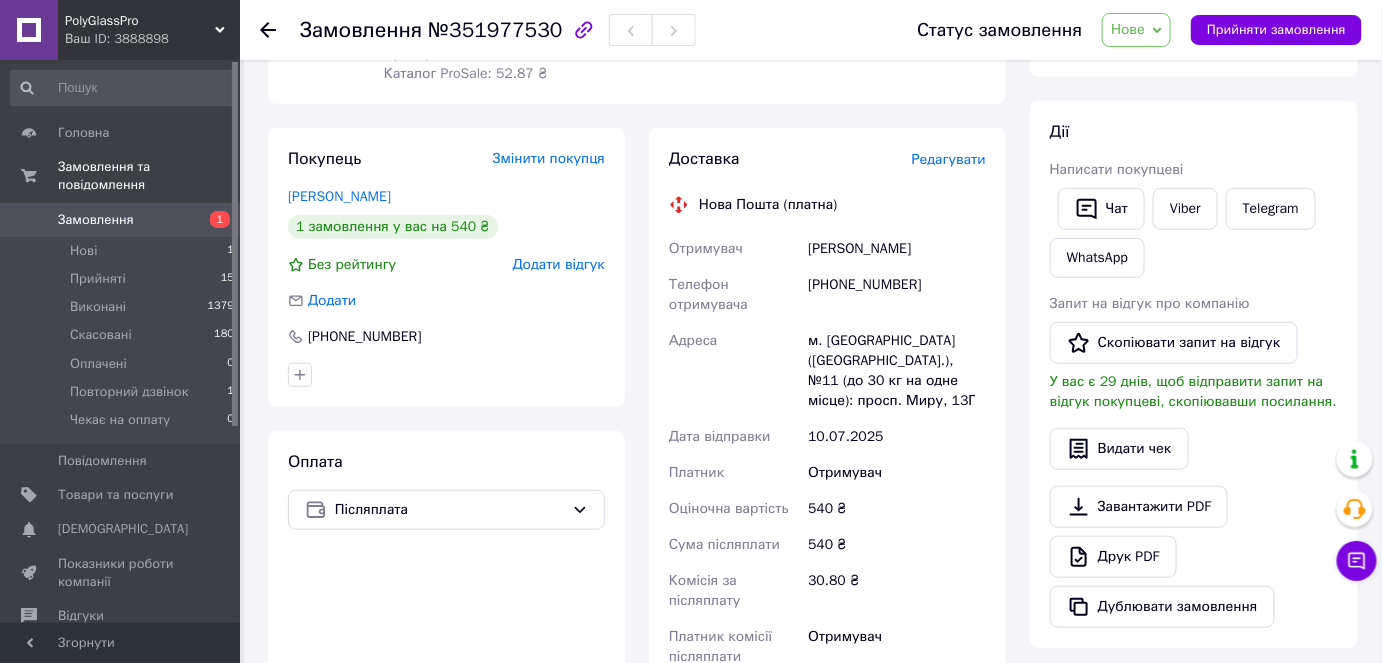 scroll, scrollTop: 363, scrollLeft: 0, axis: vertical 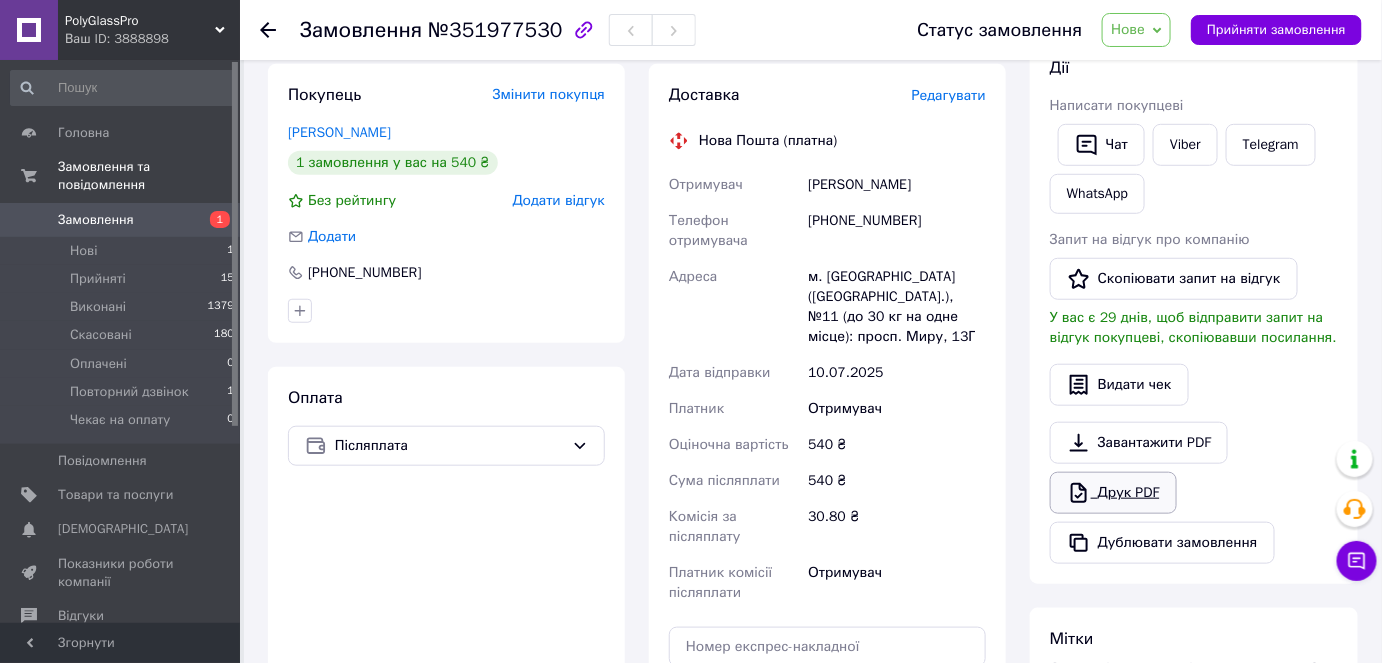 click on "Друк PDF" at bounding box center (1113, 493) 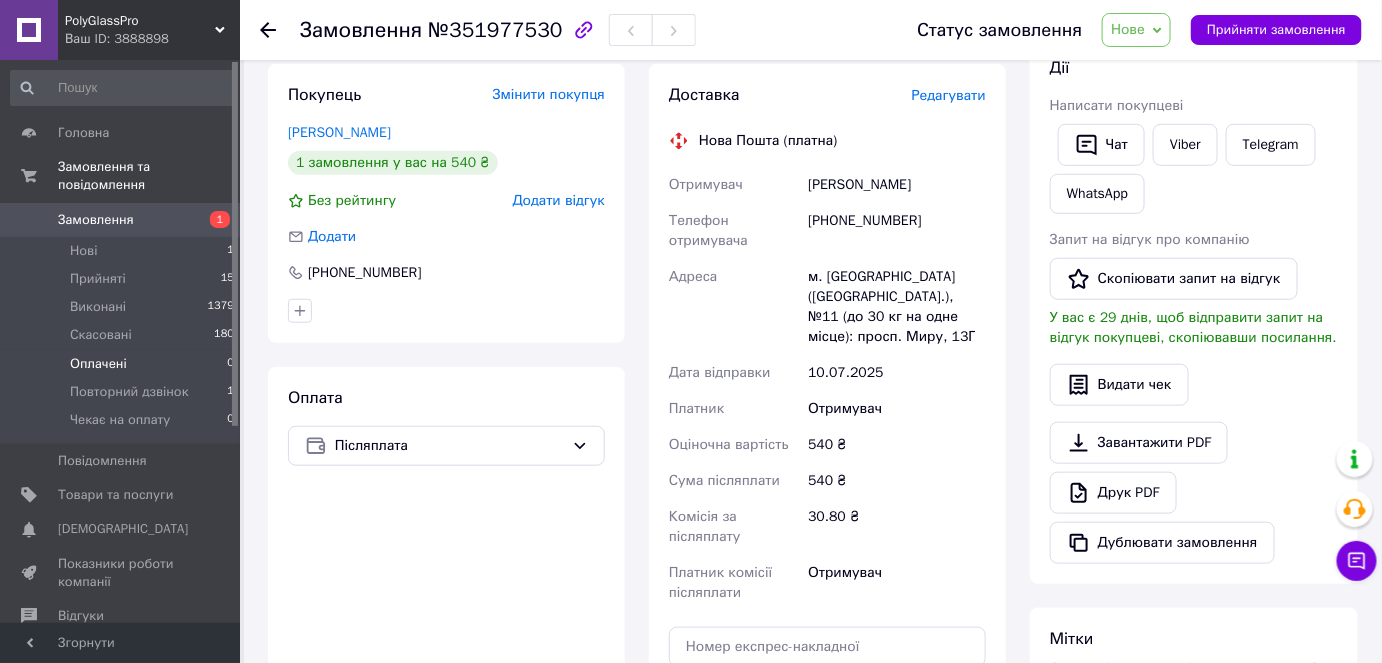 click on "Оплачені 0" at bounding box center (123, 364) 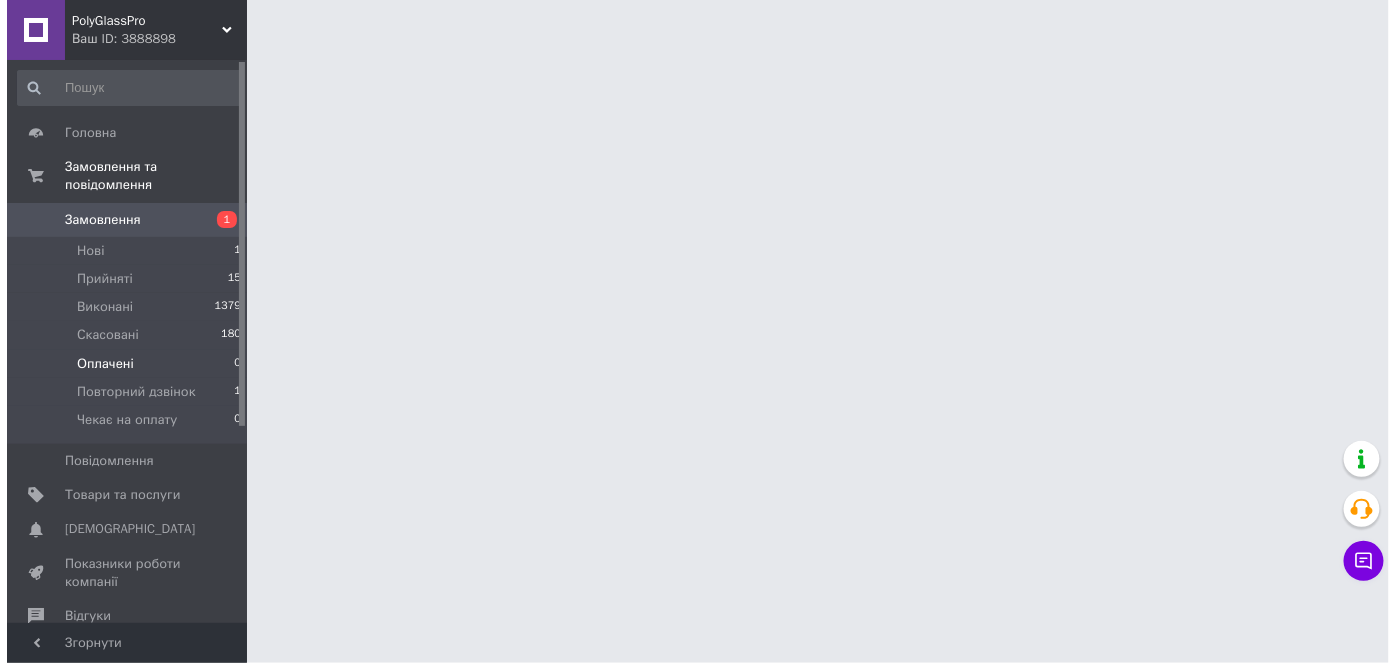 scroll, scrollTop: 0, scrollLeft: 0, axis: both 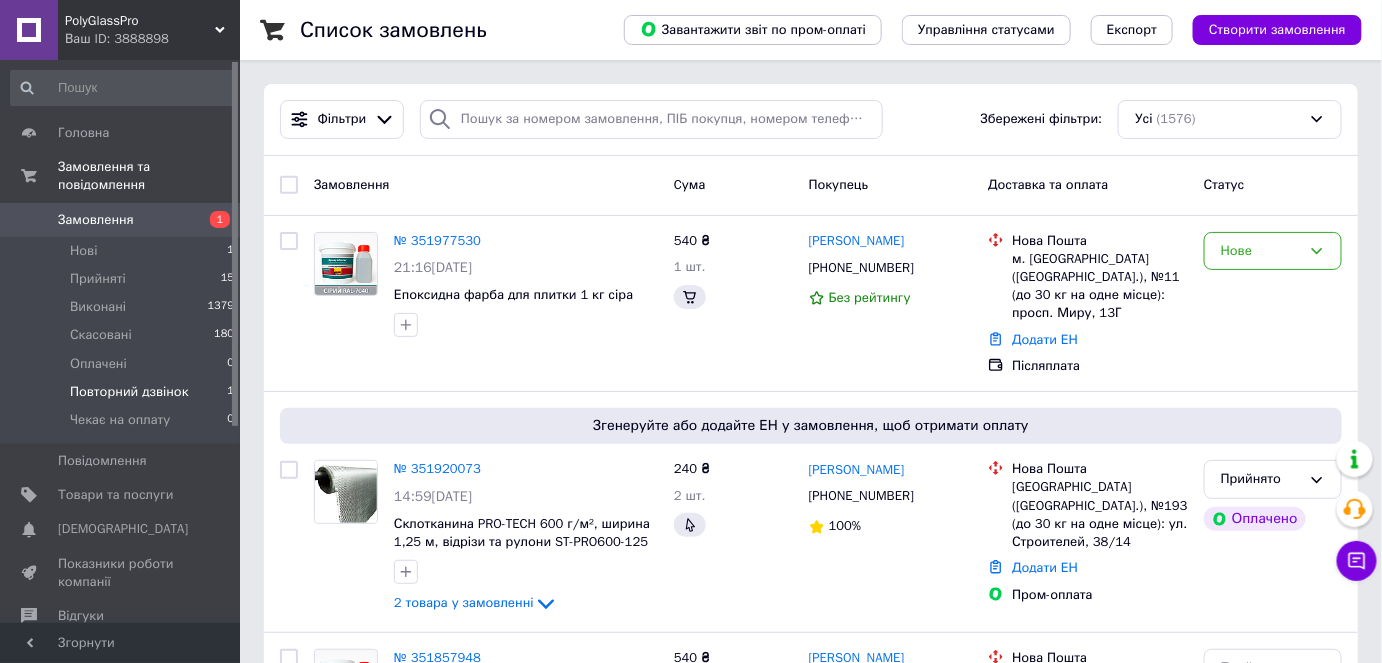 click on "Повторний дзвінок" at bounding box center (129, 392) 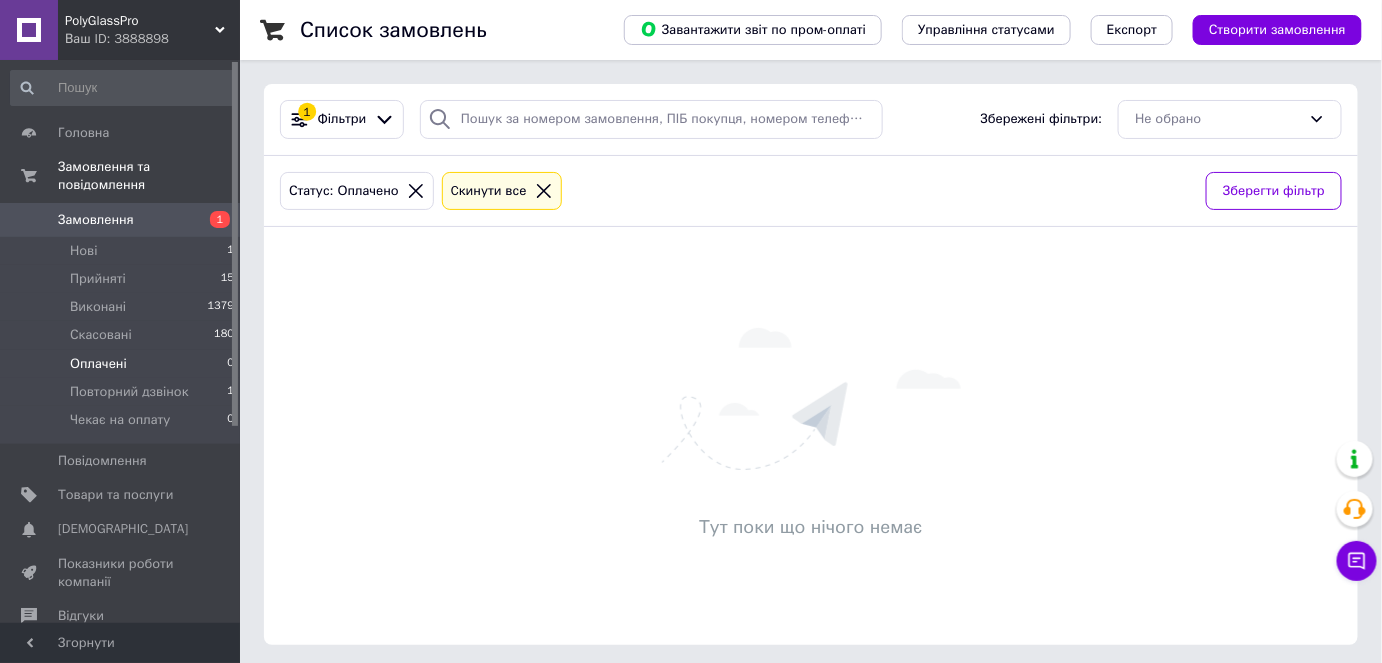 click on "Оплачені 0" at bounding box center [123, 364] 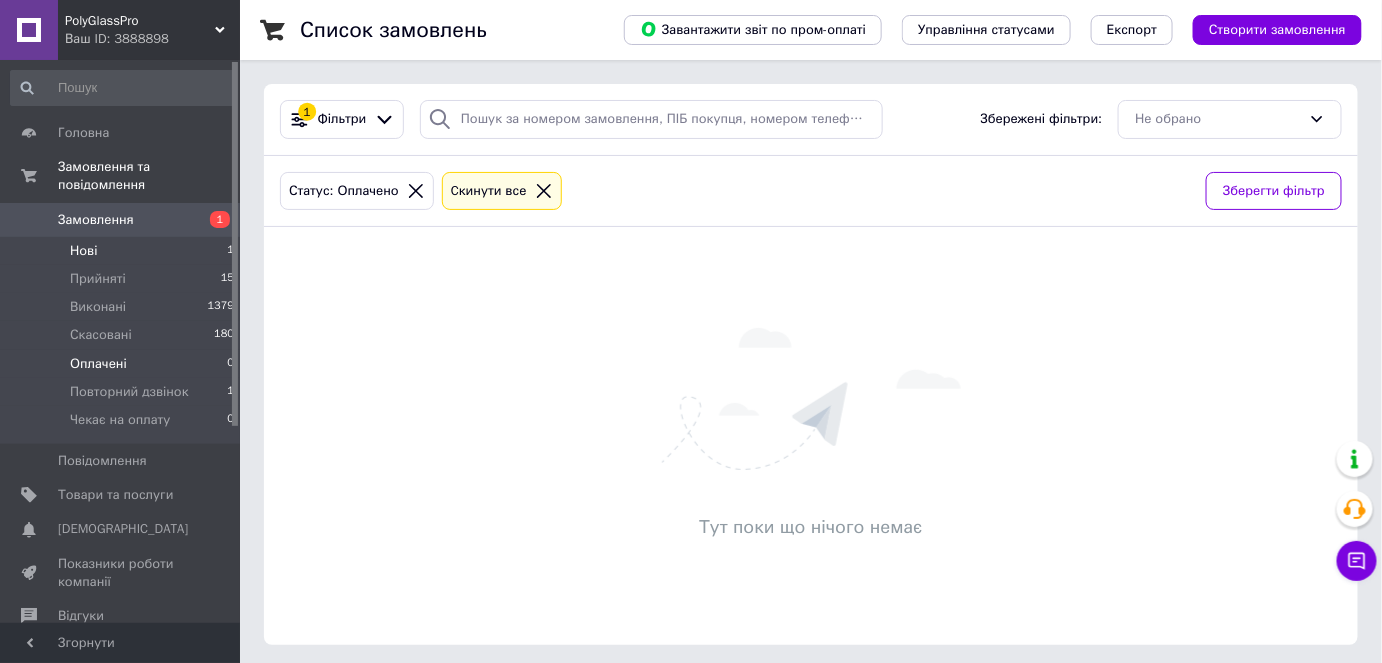 click on "Нові 1" at bounding box center (123, 251) 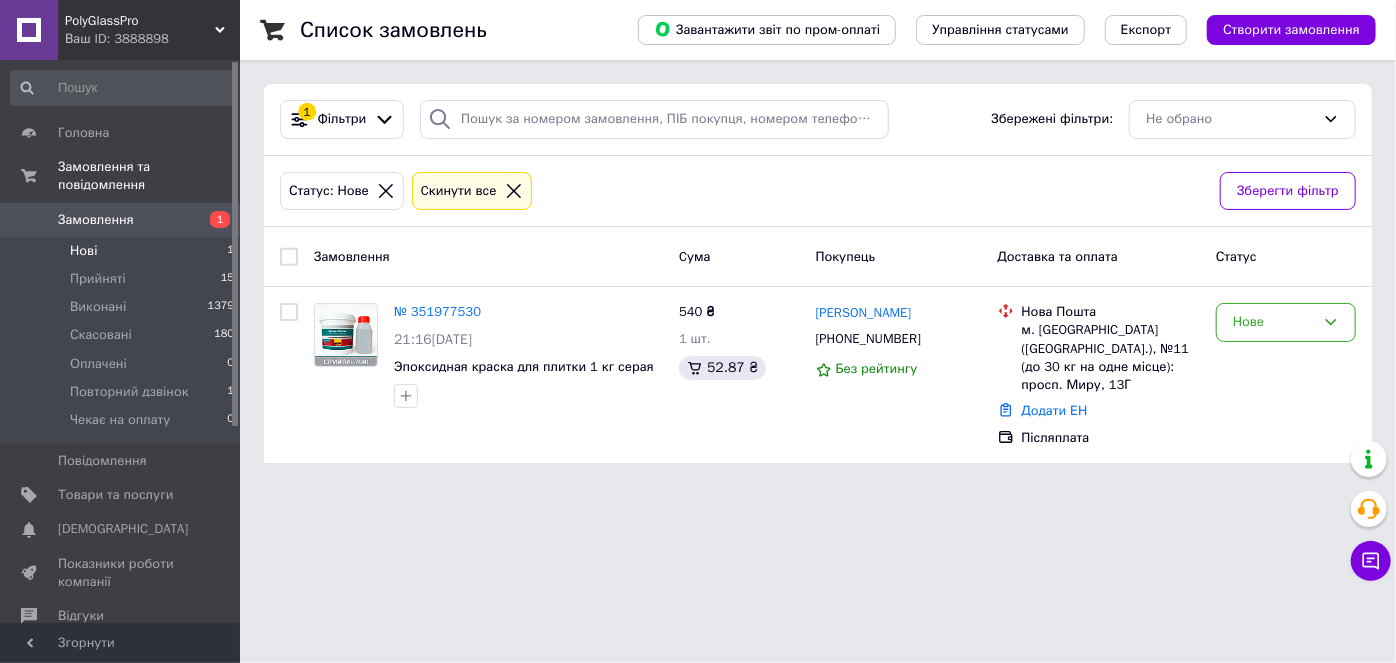 click on "Нові 1" at bounding box center [123, 251] 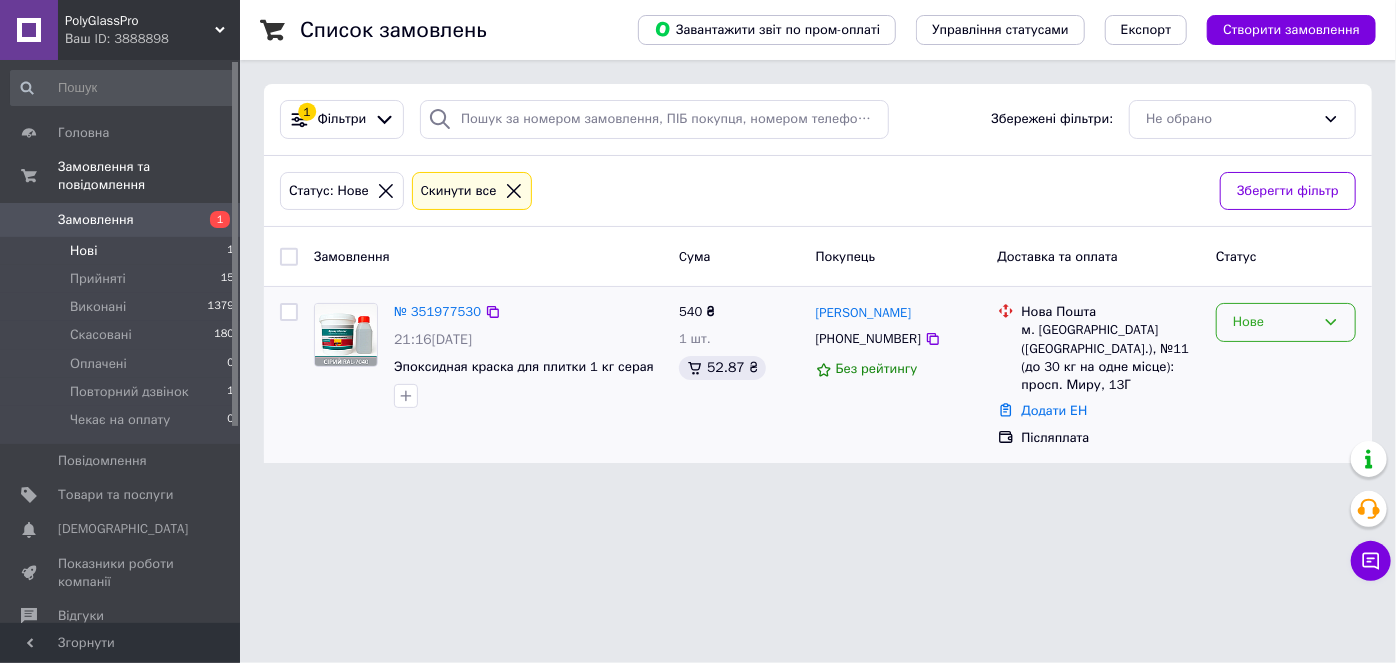 click on "Нове" at bounding box center (1274, 322) 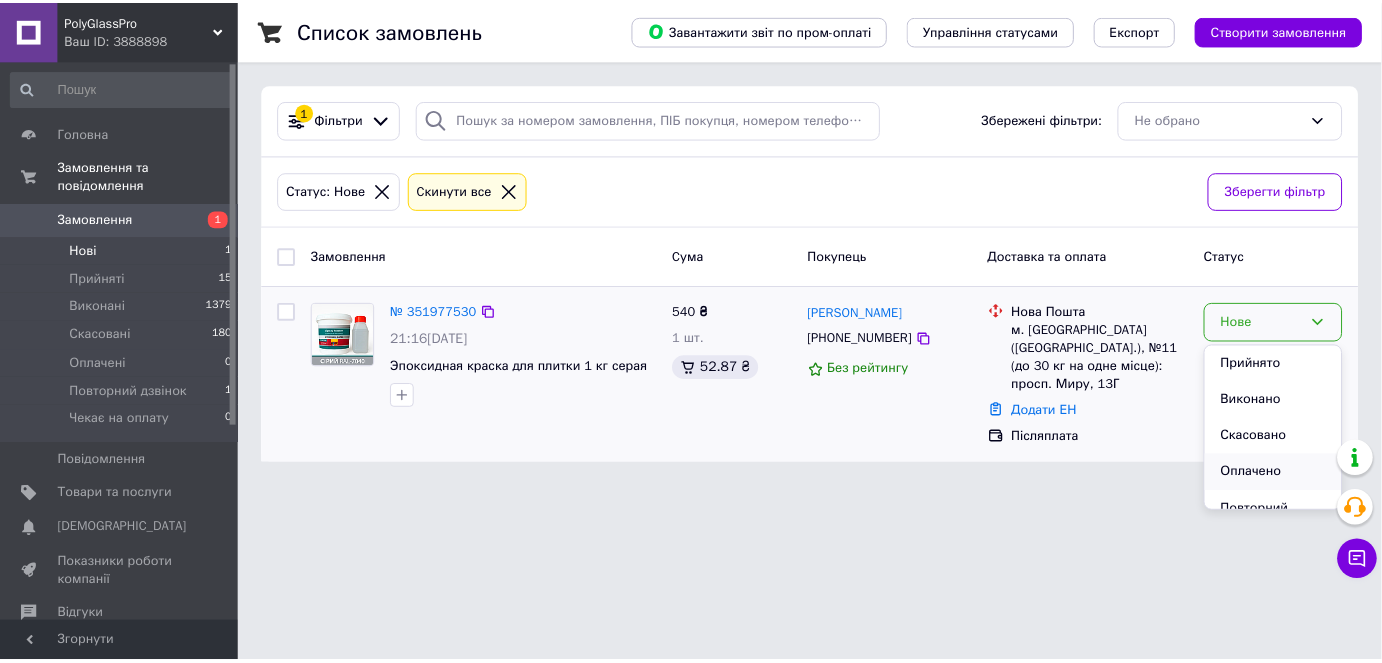 scroll, scrollTop: 74, scrollLeft: 0, axis: vertical 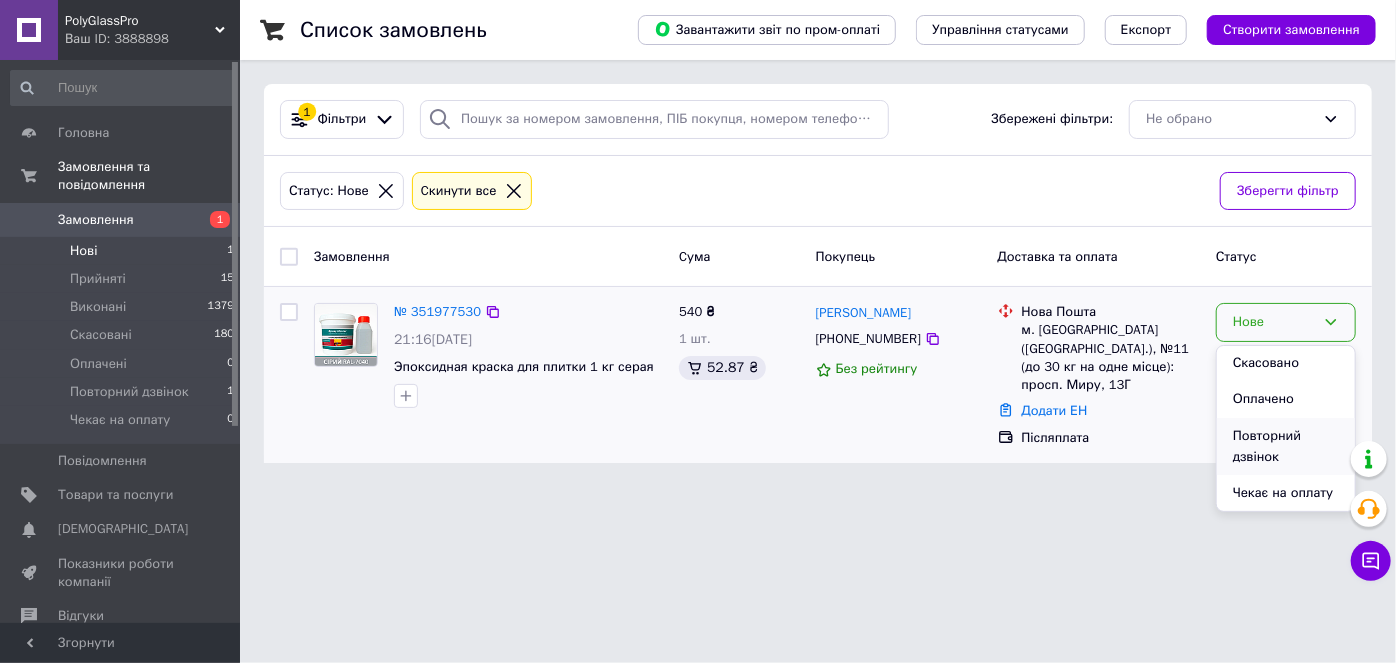 click on "Повторний дзвінок" at bounding box center (1286, 446) 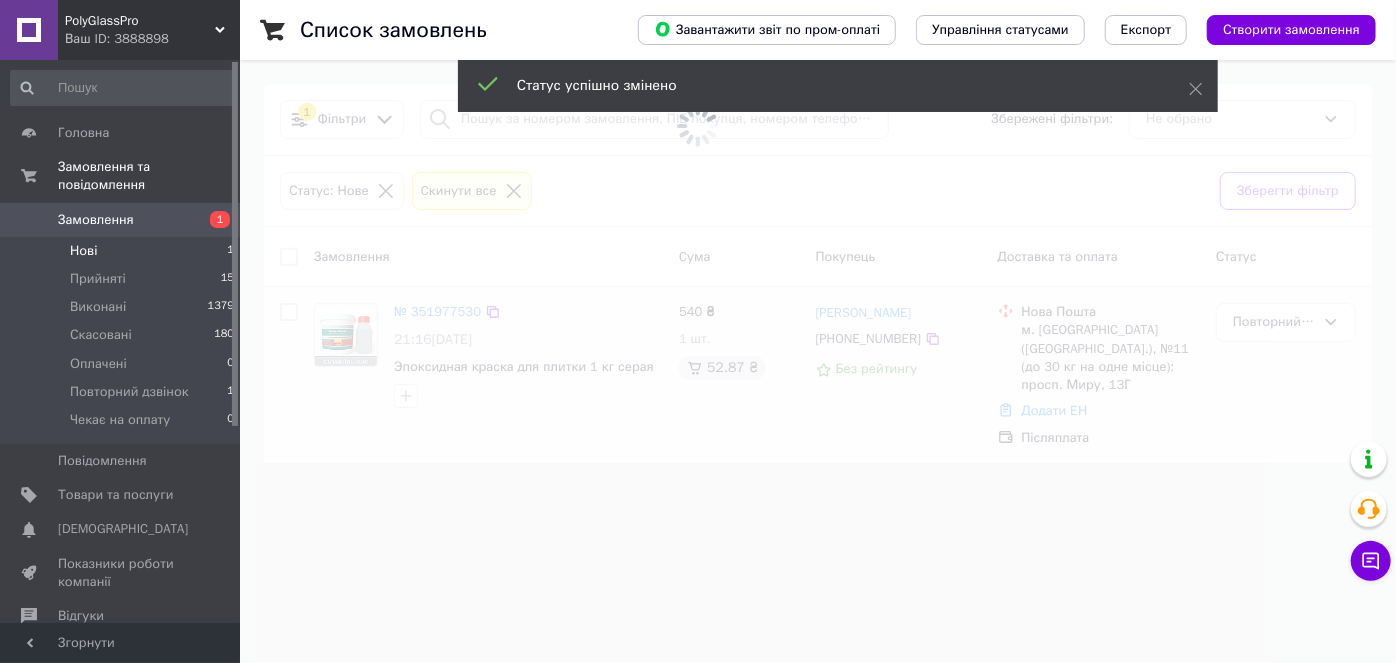 click on "Нові 1" at bounding box center [123, 251] 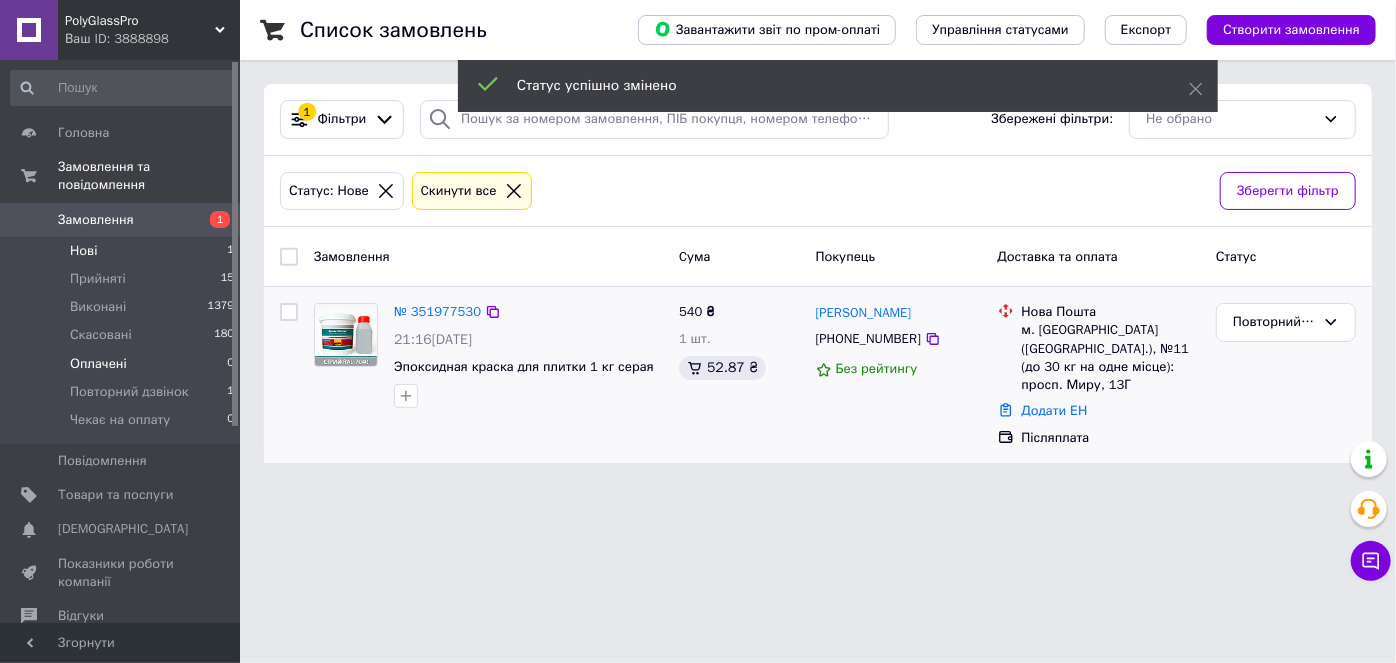 click on "Оплачені 0" at bounding box center [123, 364] 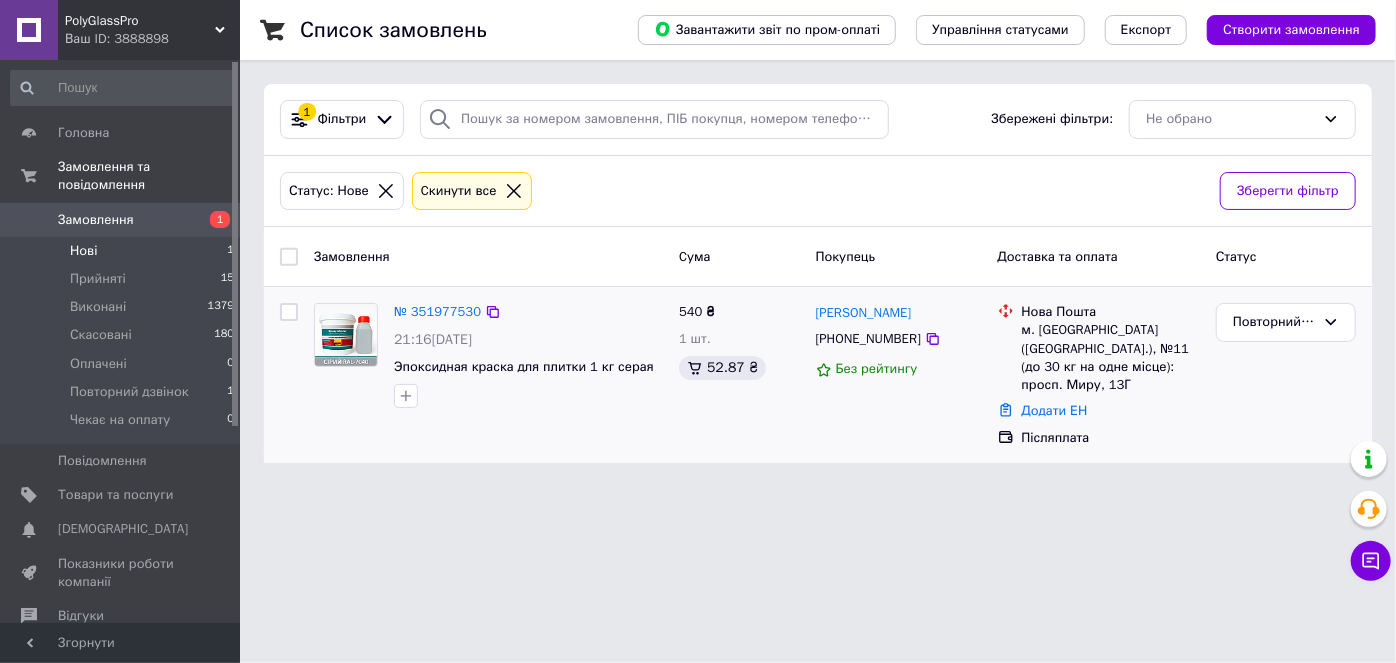 click on "Нові 1" at bounding box center [123, 251] 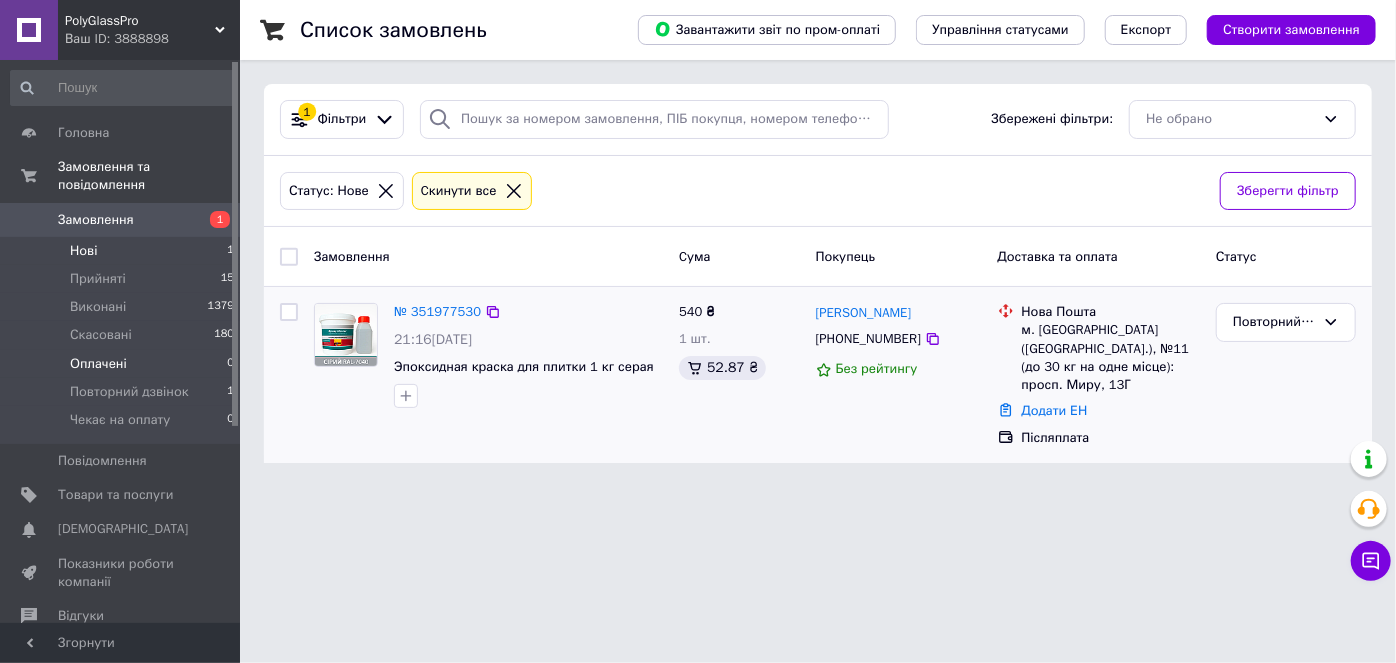 click on "Оплачені 0" at bounding box center [123, 364] 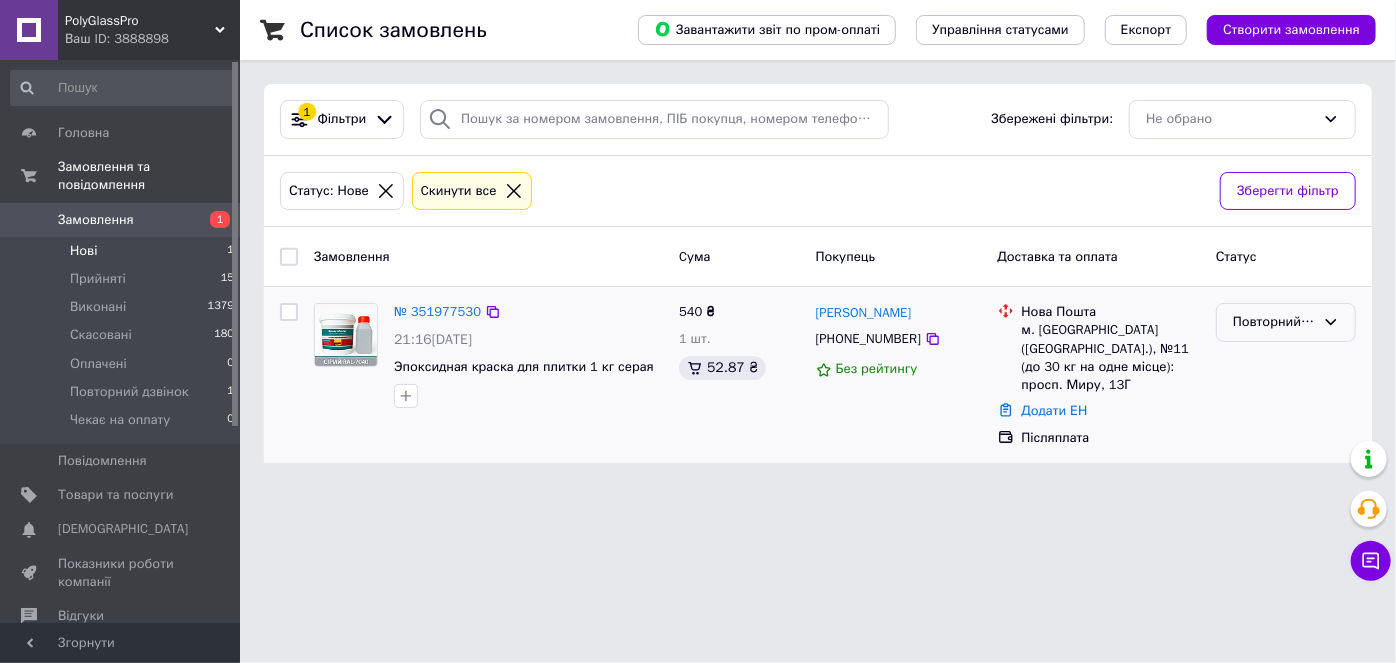 click on "Повторний дзвінок" at bounding box center [1274, 322] 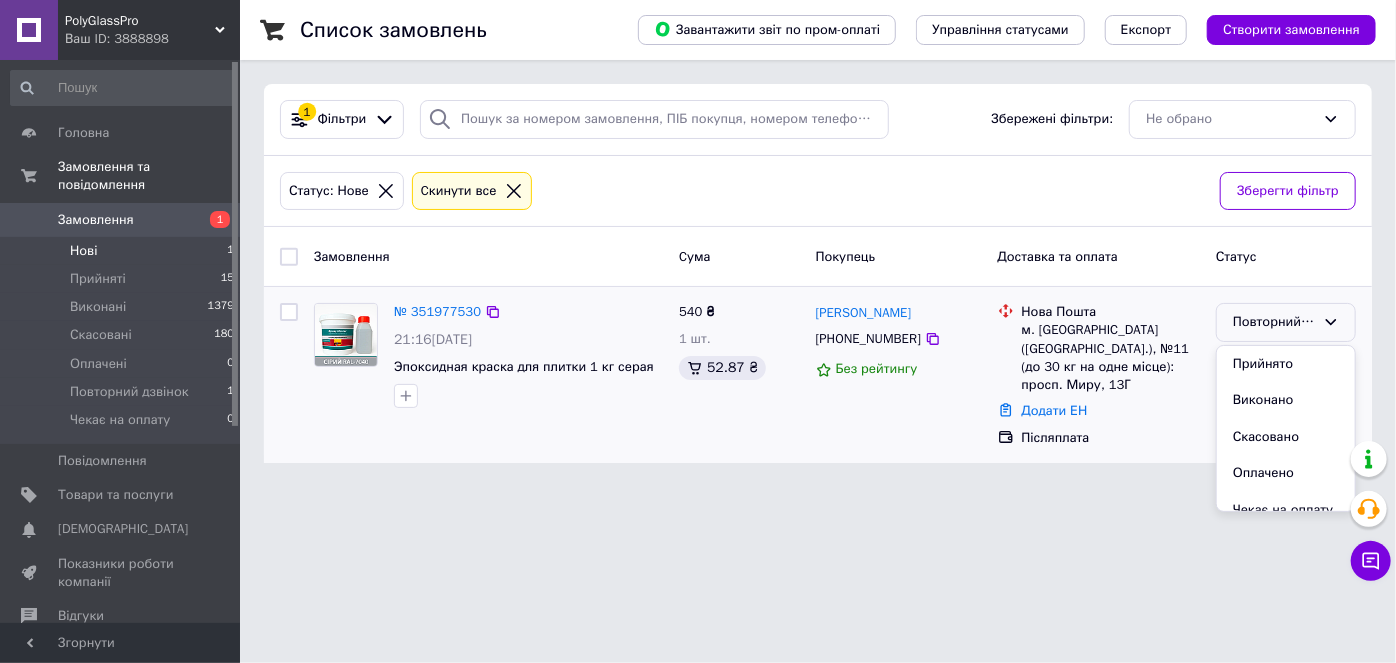 click on "Прийнято" at bounding box center [1286, 364] 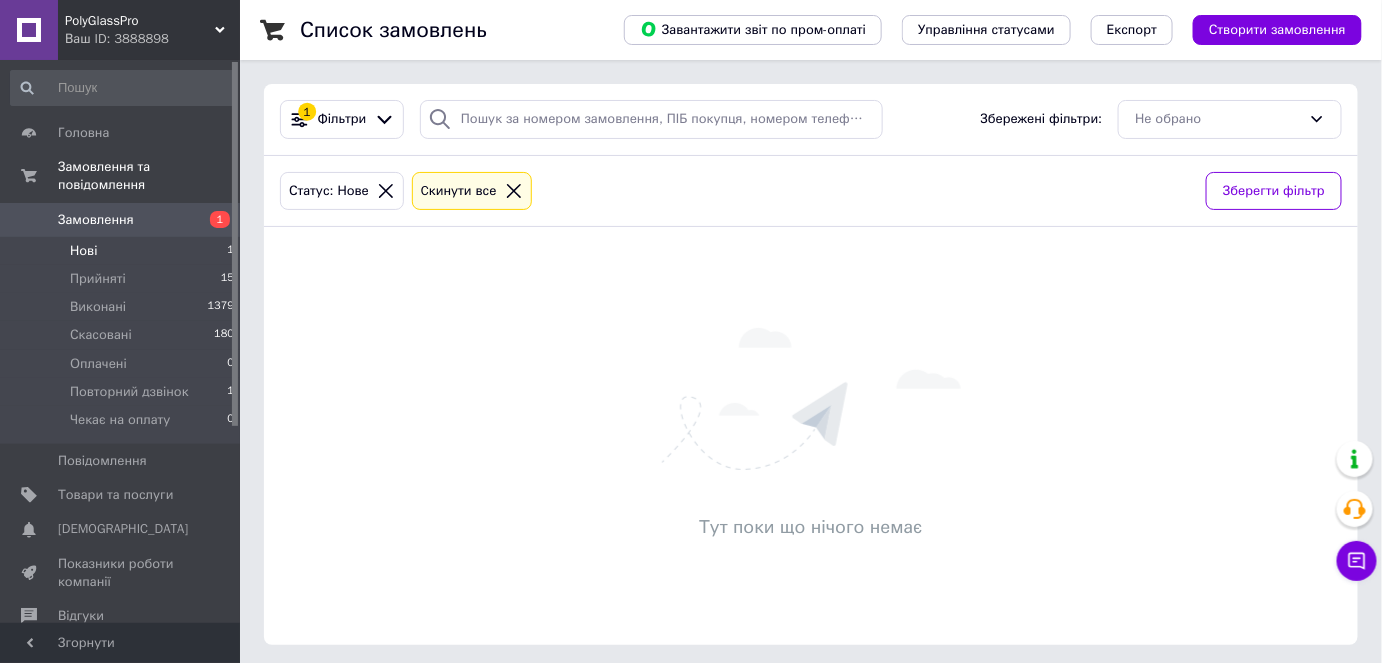 click on "Нові 1" at bounding box center [123, 251] 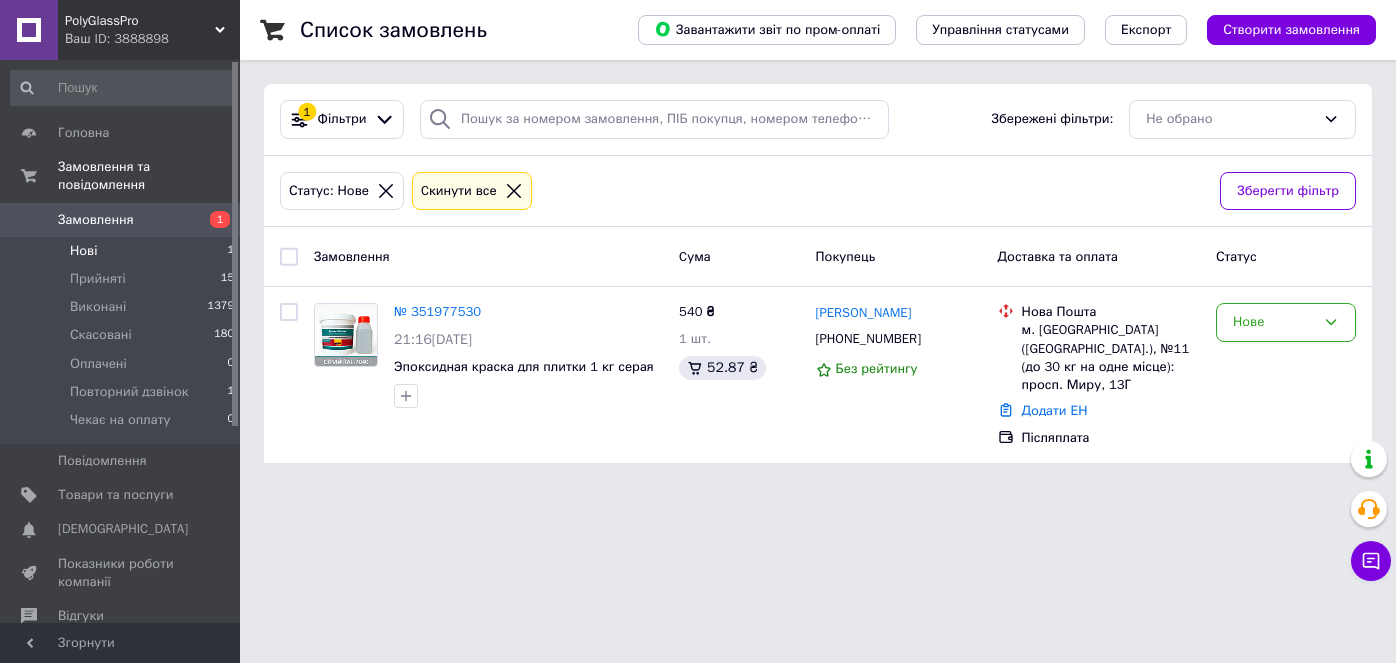scroll, scrollTop: 0, scrollLeft: 0, axis: both 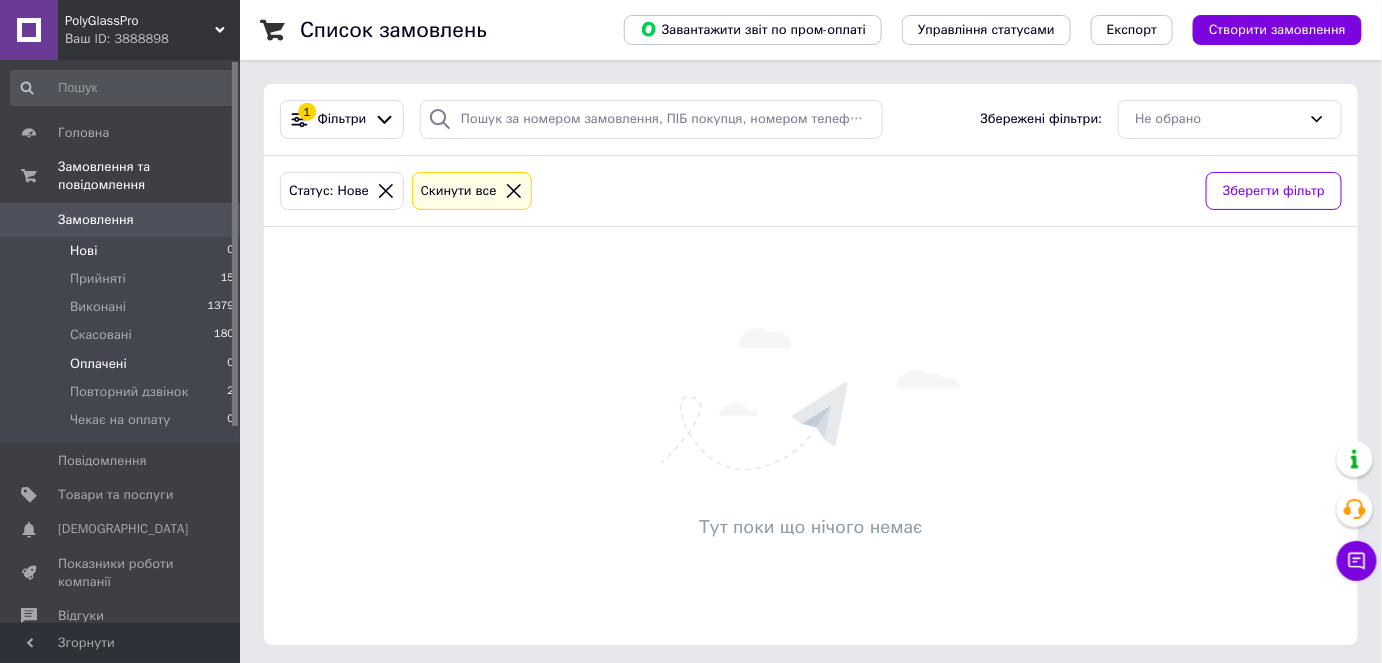 click on "Оплачені" at bounding box center [98, 364] 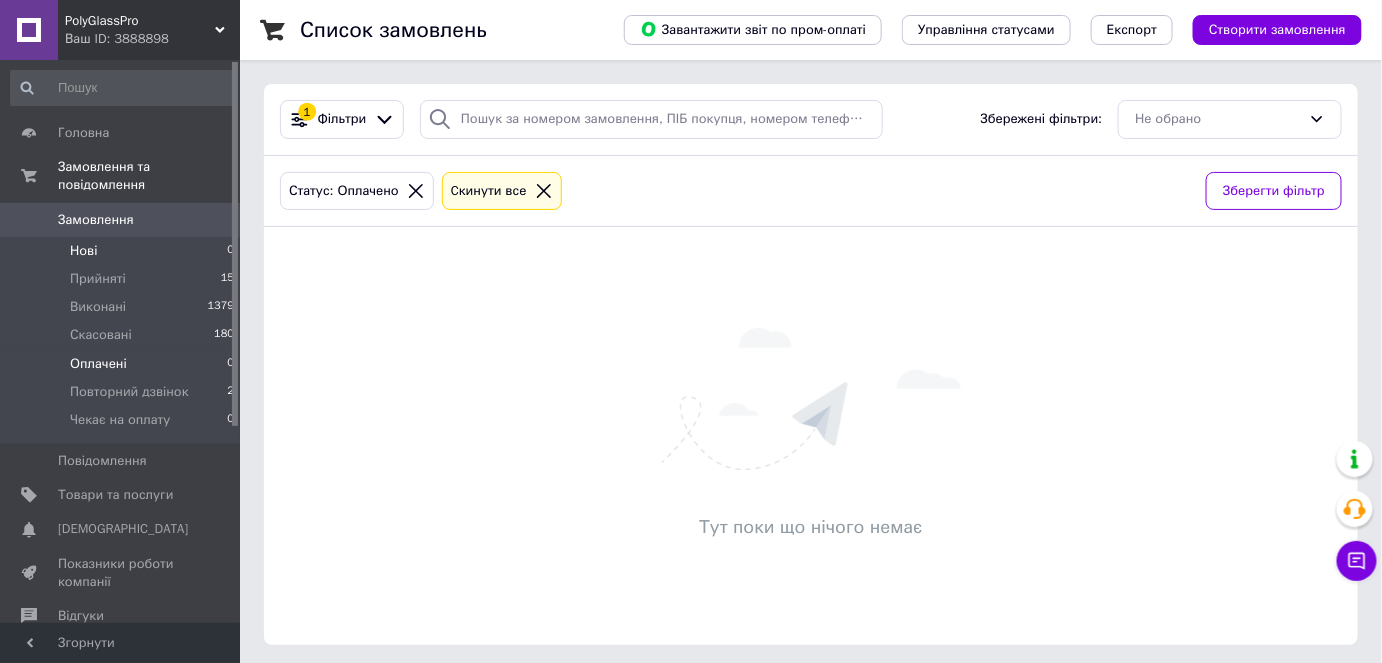 click on "Нові 0" at bounding box center (123, 251) 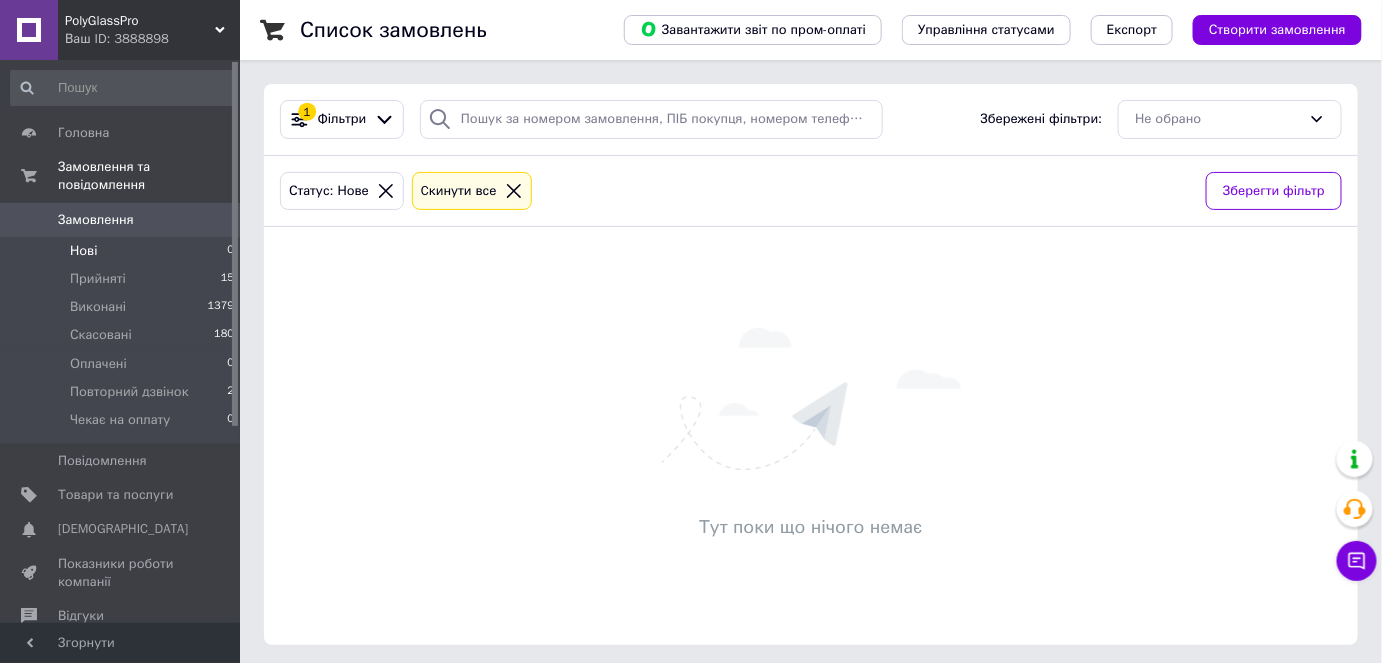 click on "Нові 0" at bounding box center [123, 251] 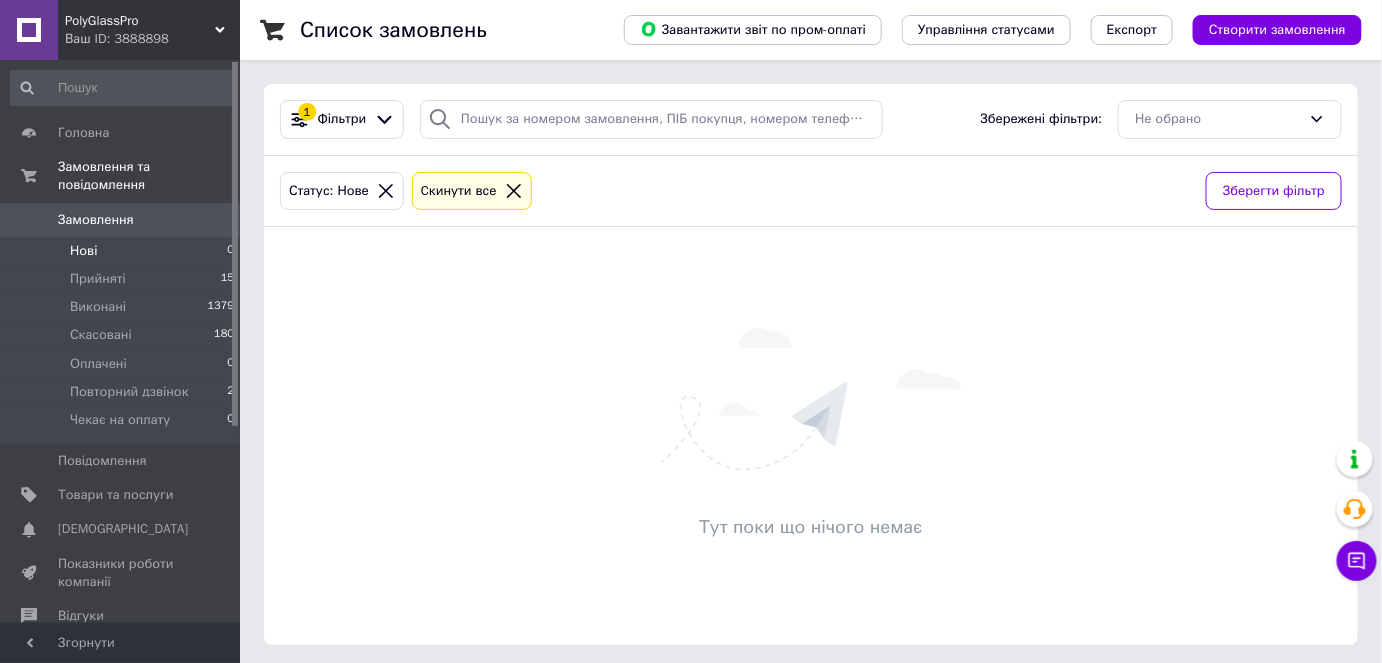 click on "Тут поки що нічого немає" at bounding box center [811, 436] 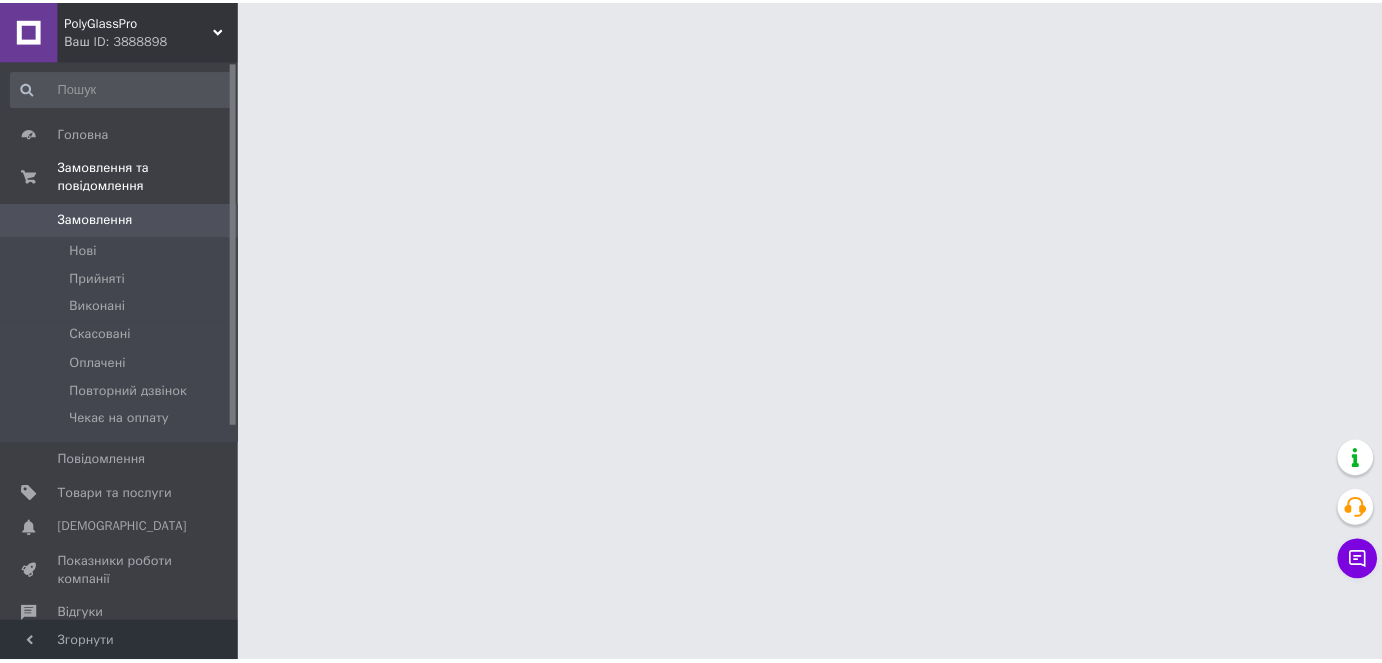 scroll, scrollTop: 0, scrollLeft: 0, axis: both 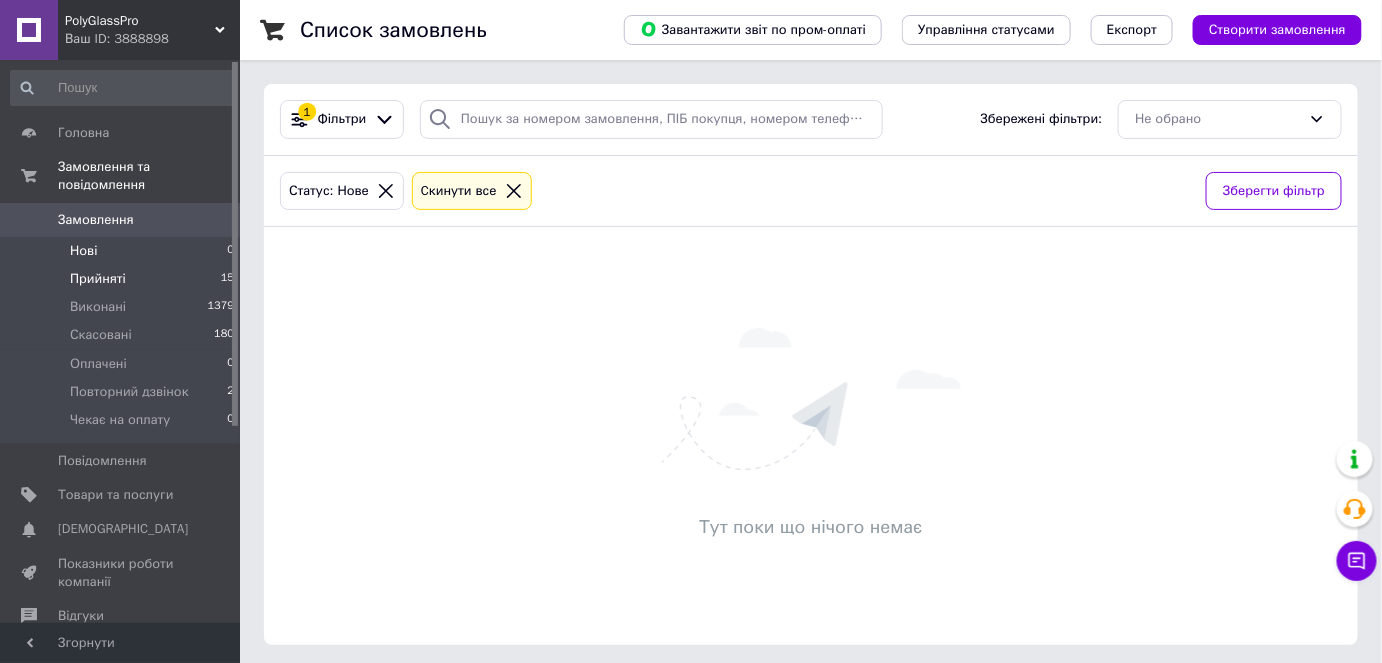 click on "Прийняті 15" at bounding box center [123, 279] 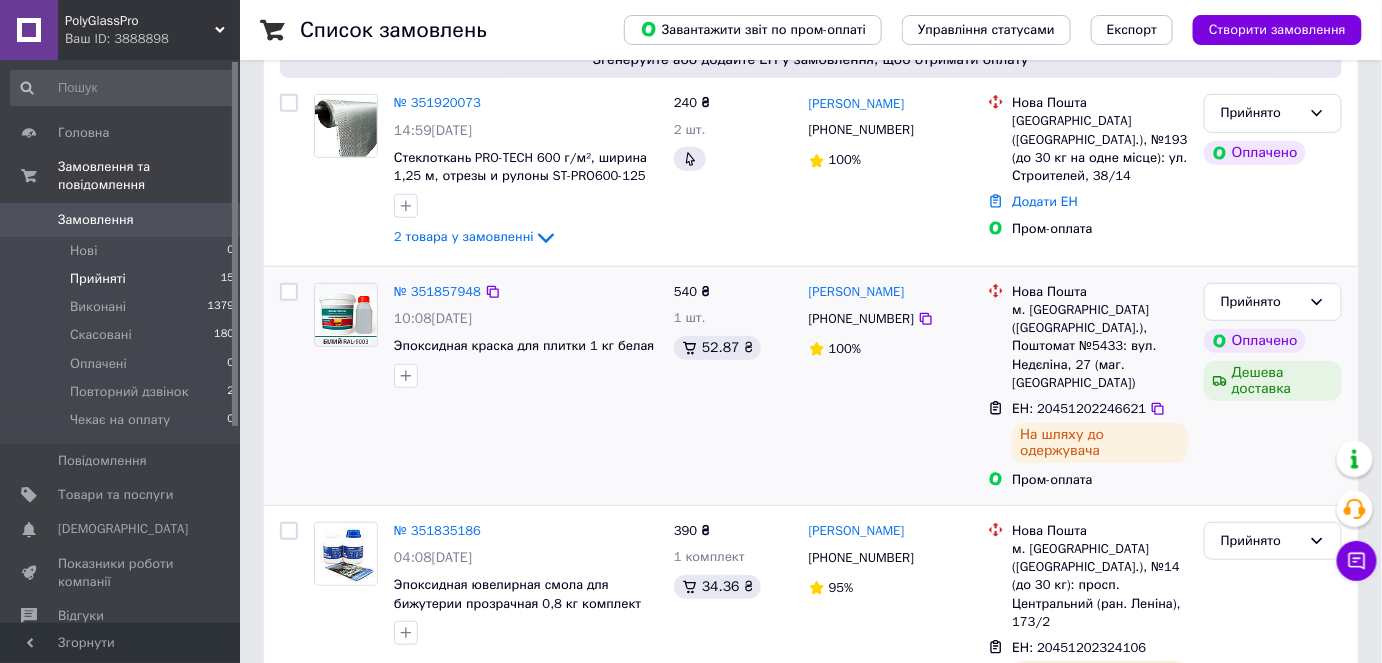 scroll, scrollTop: 363, scrollLeft: 0, axis: vertical 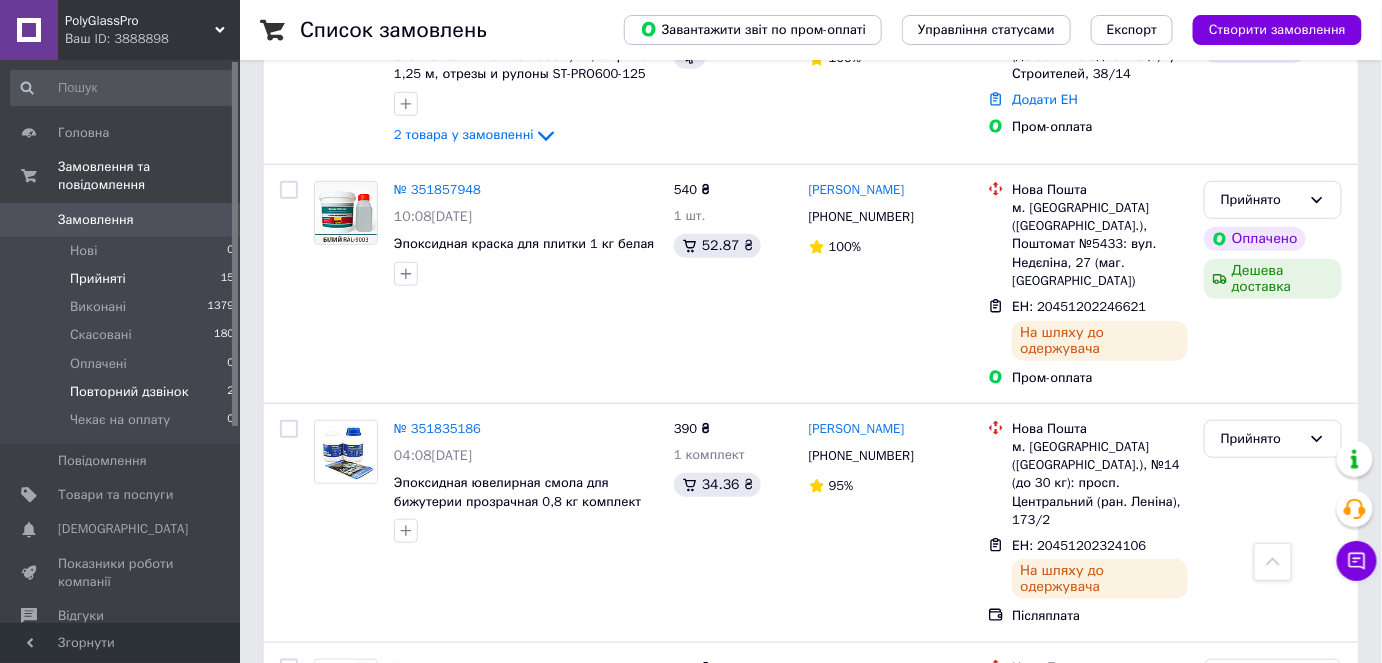 click on "Повторний дзвінок" at bounding box center [129, 392] 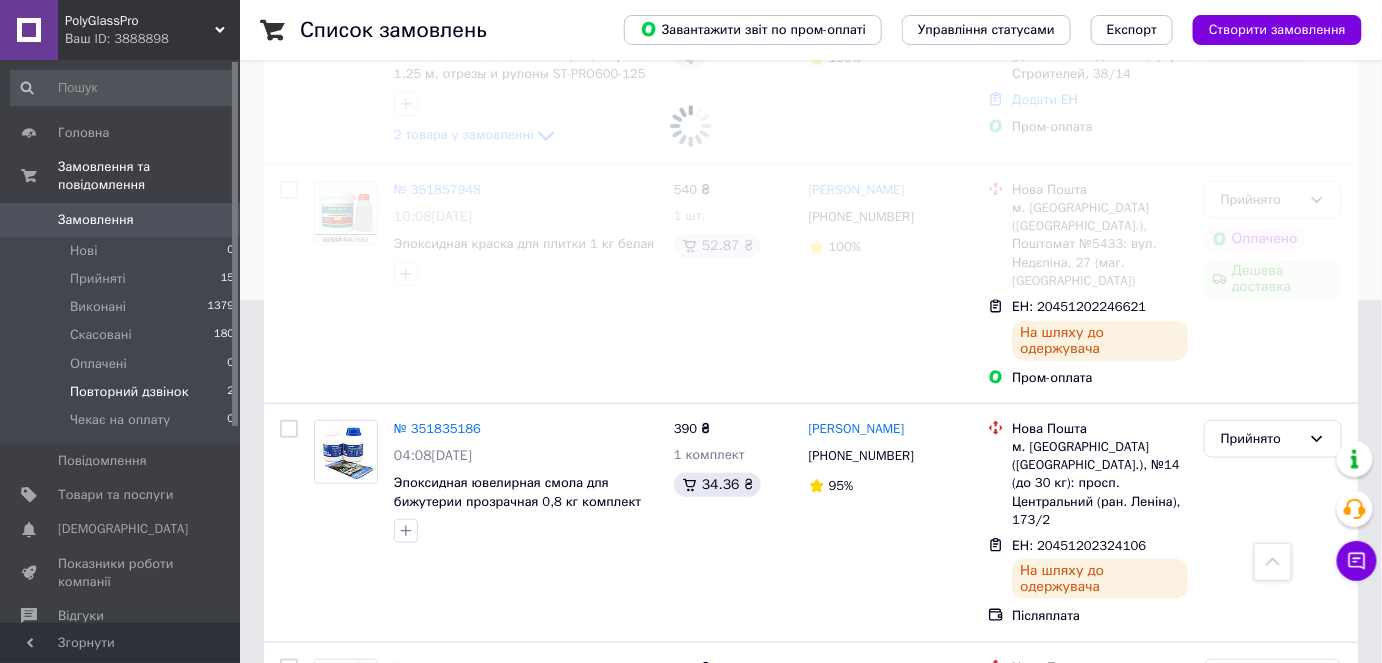 scroll, scrollTop: 0, scrollLeft: 0, axis: both 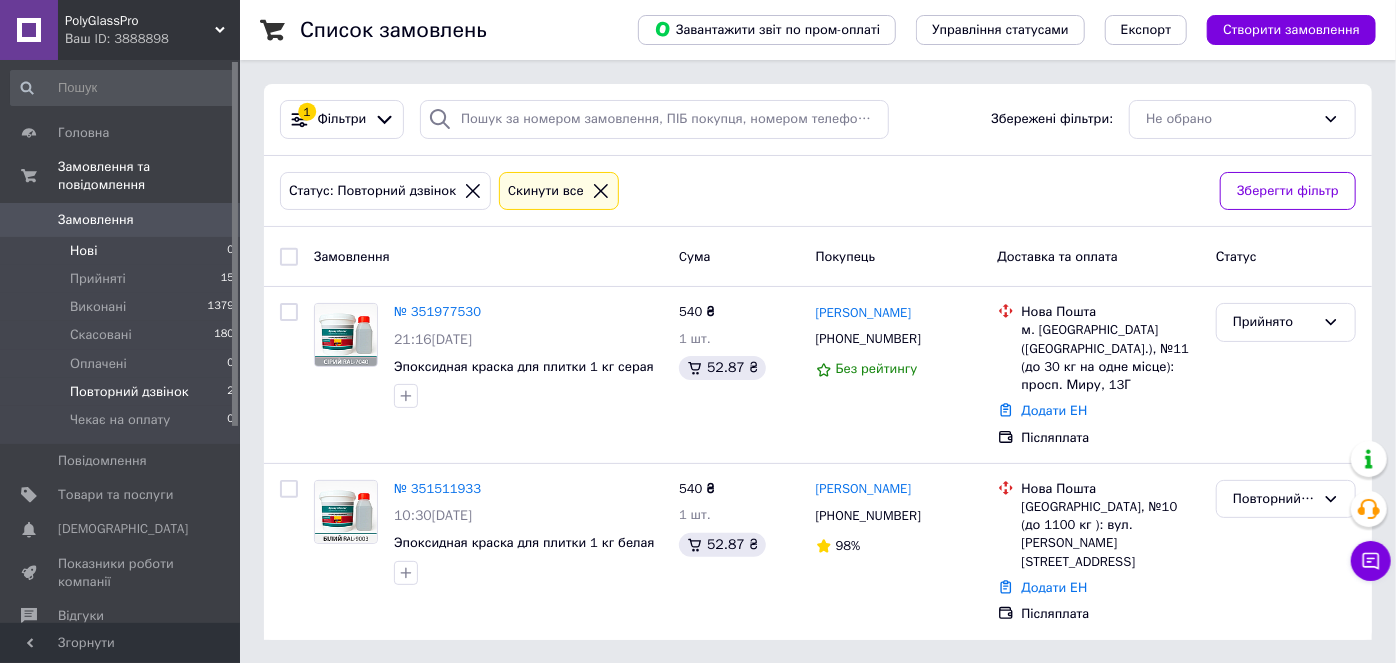 click on "Нові 0" at bounding box center (123, 251) 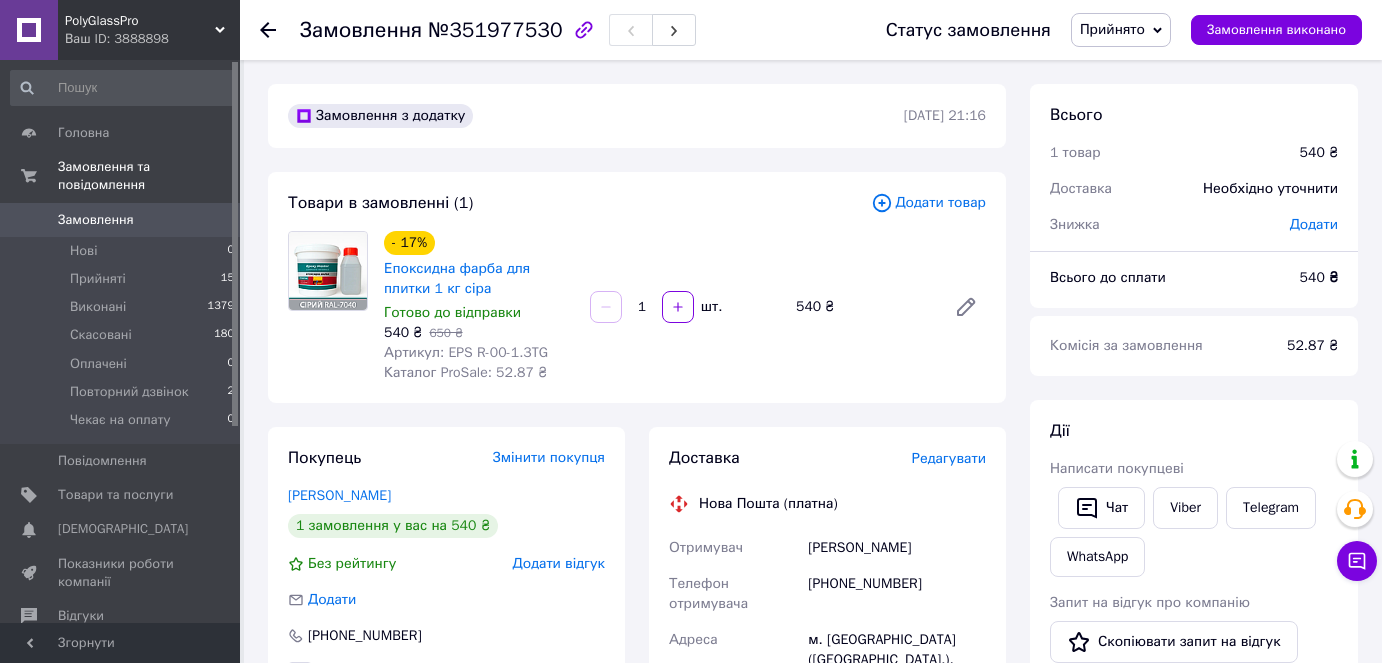 scroll, scrollTop: 0, scrollLeft: 0, axis: both 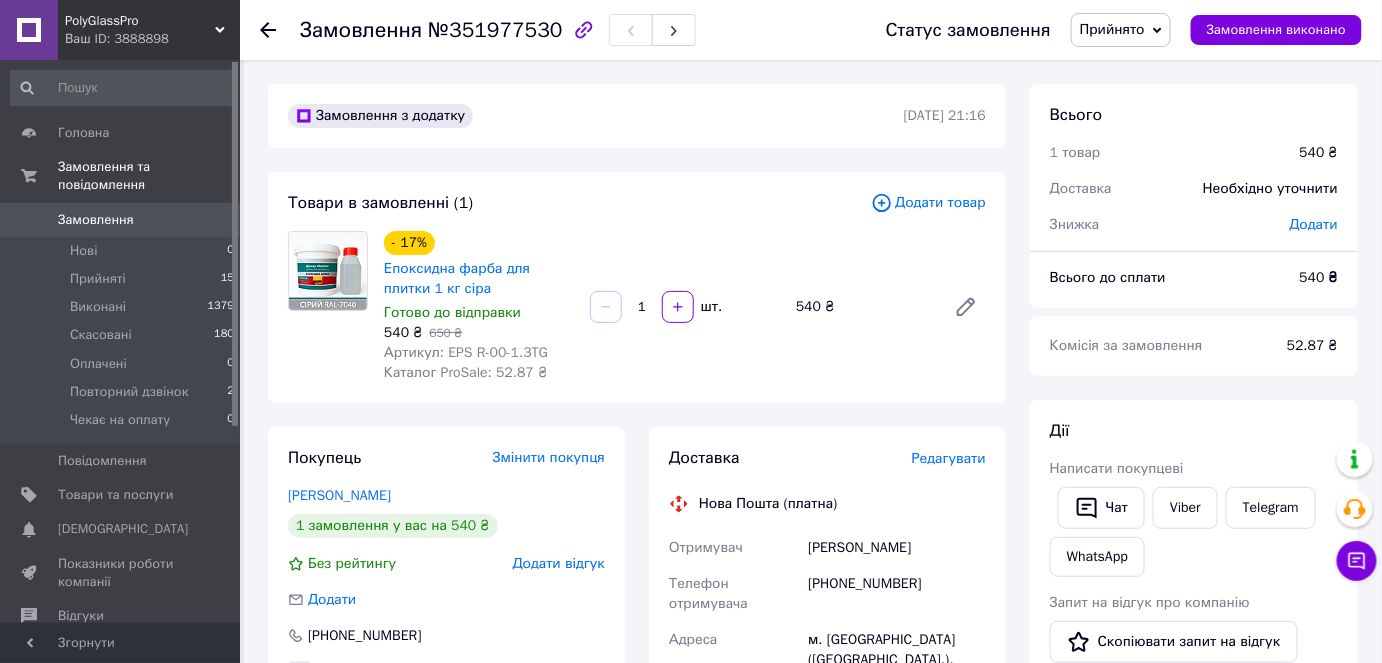 drag, startPoint x: 942, startPoint y: 550, endPoint x: 808, endPoint y: 553, distance: 134.03358 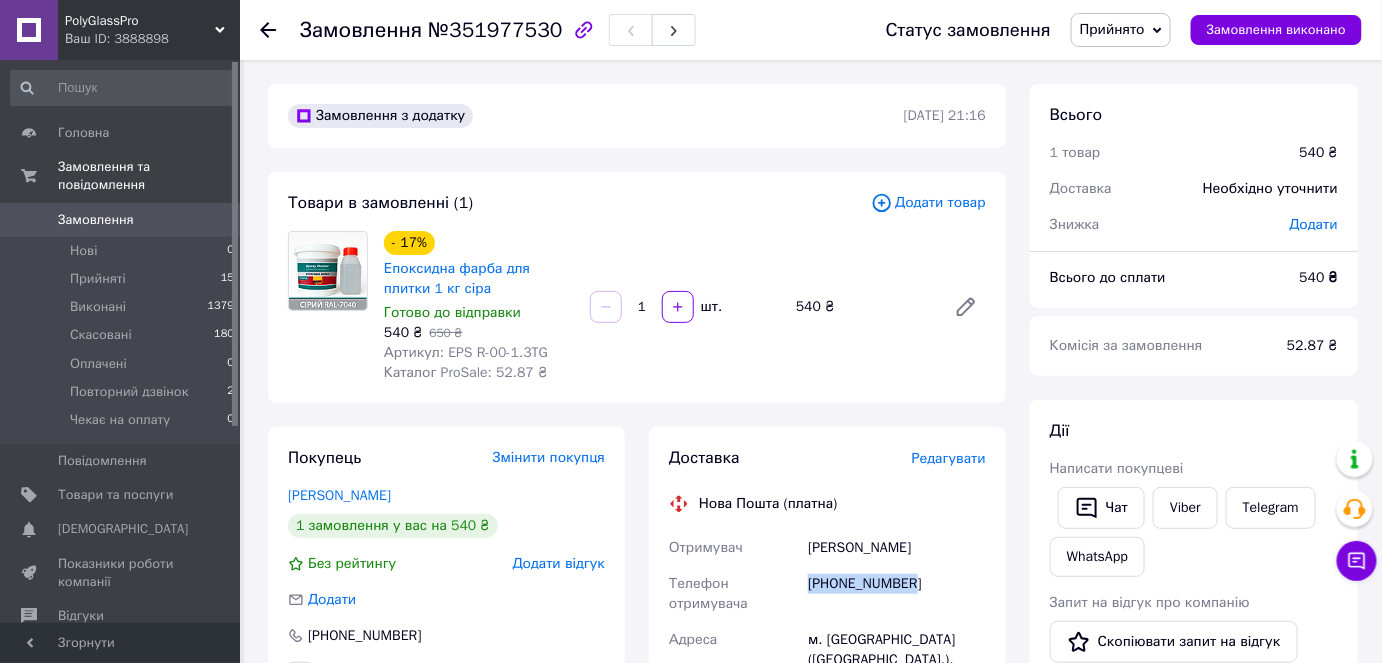 drag, startPoint x: 915, startPoint y: 587, endPoint x: 806, endPoint y: 586, distance: 109.004585 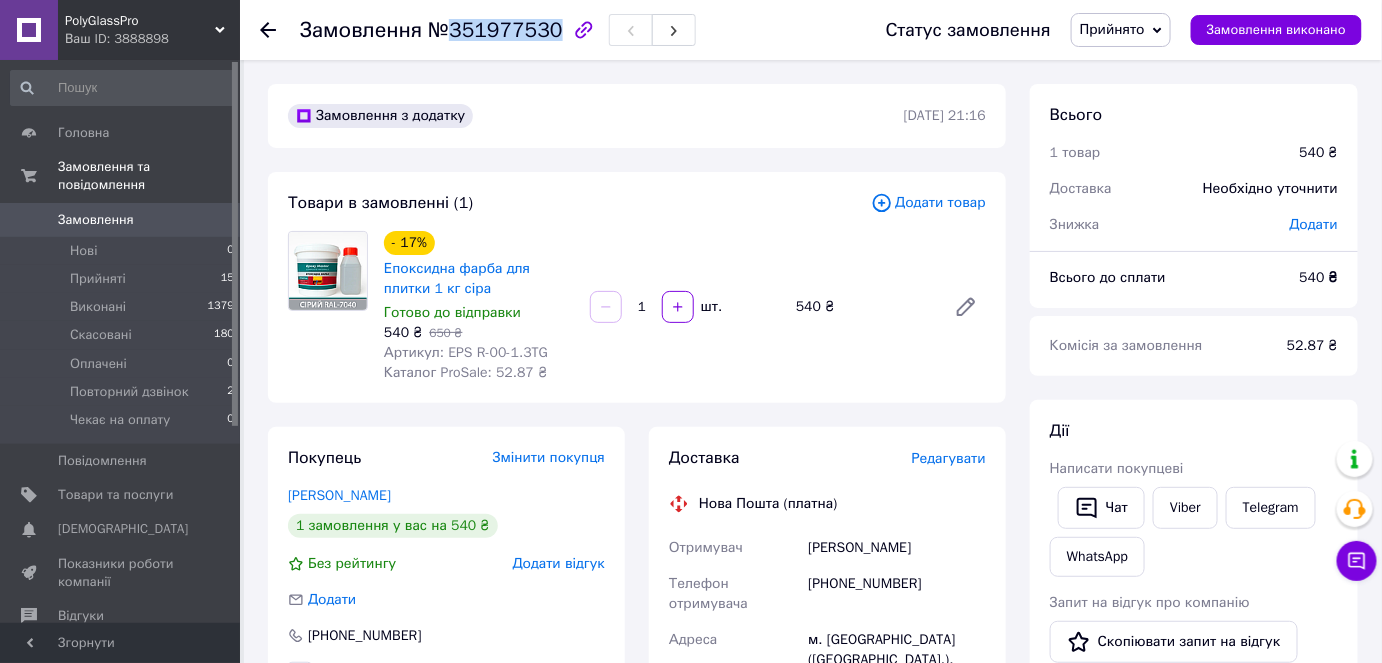 drag, startPoint x: 448, startPoint y: 32, endPoint x: 546, endPoint y: 38, distance: 98.1835 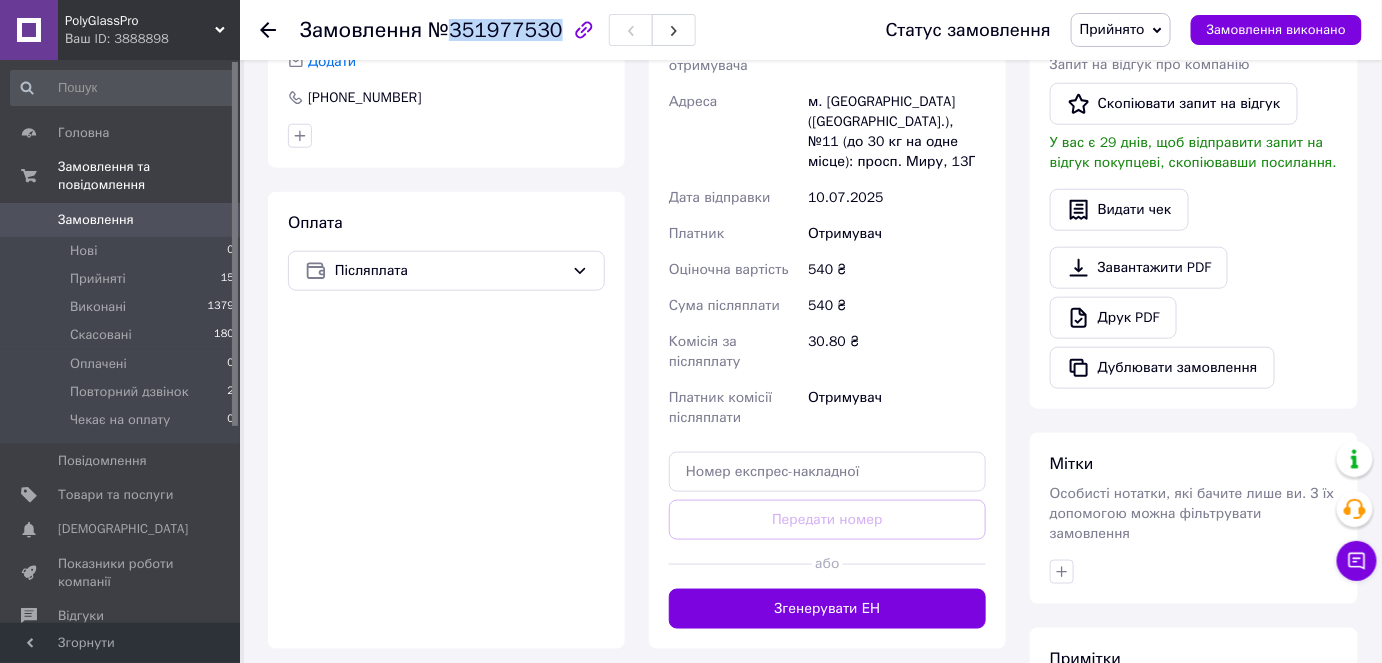 scroll, scrollTop: 636, scrollLeft: 0, axis: vertical 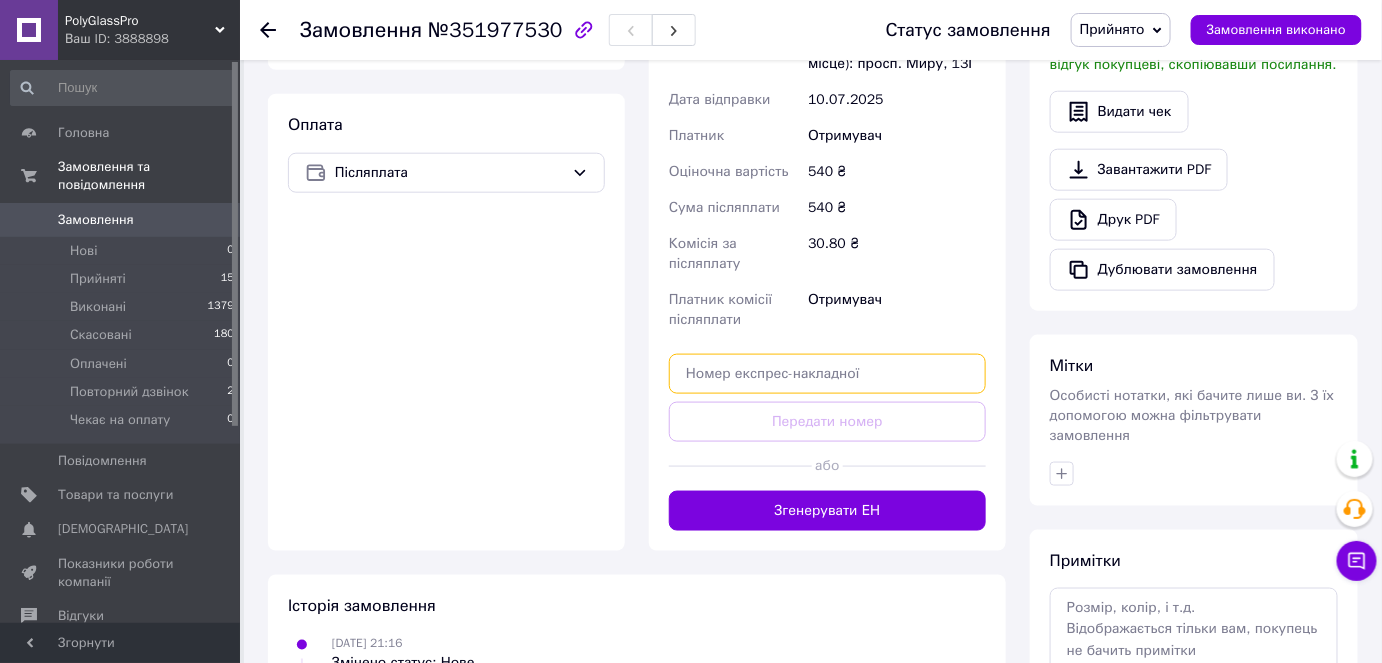 click at bounding box center [827, 374] 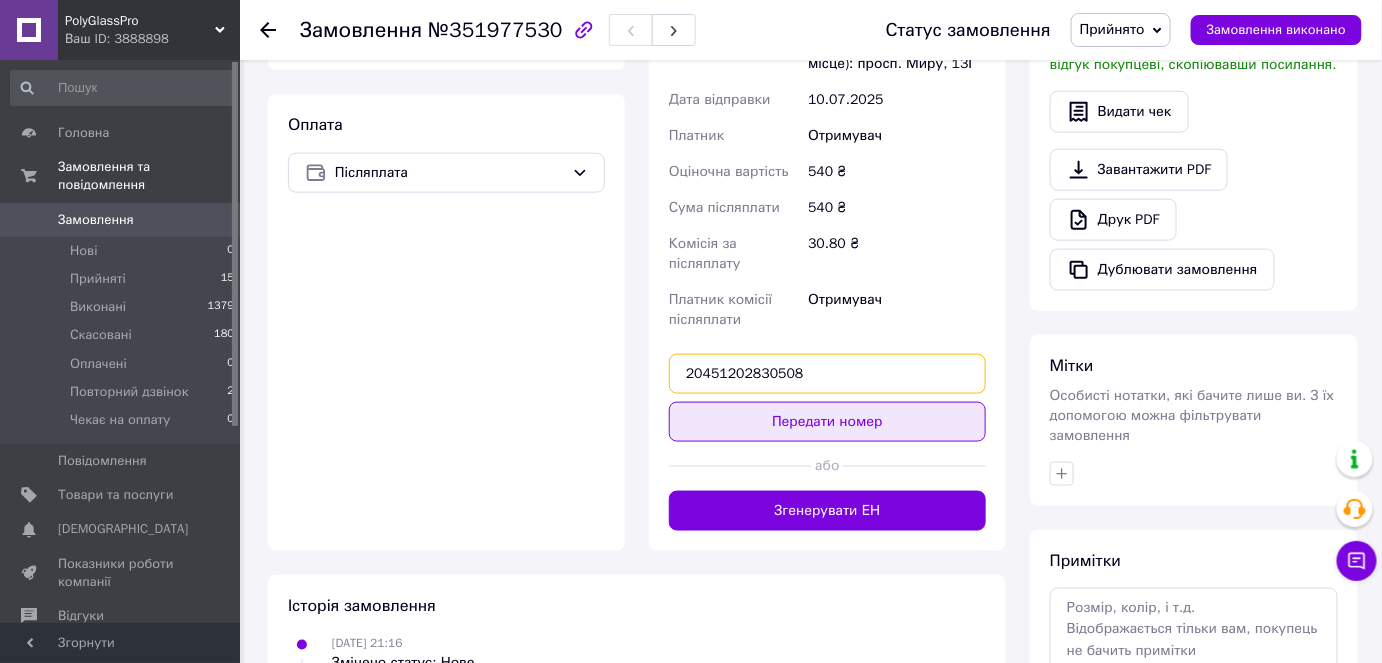 type on "20451202830508" 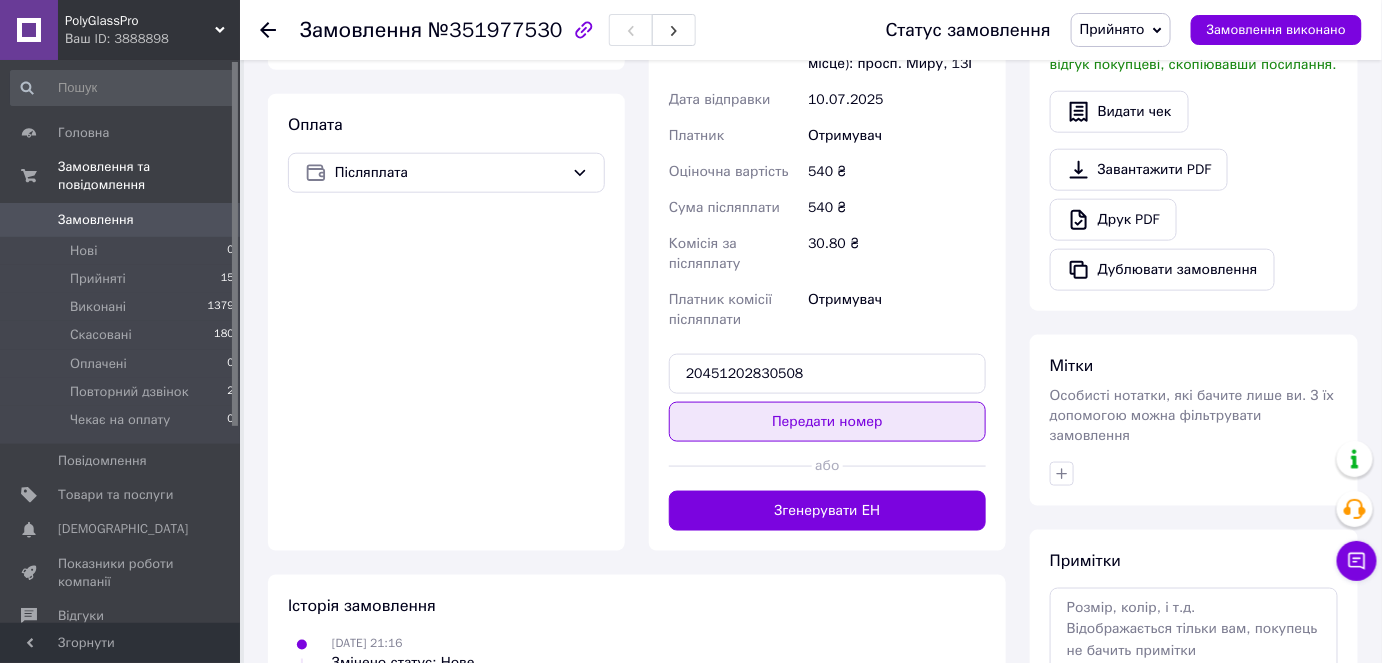 click on "Передати номер" at bounding box center [827, 422] 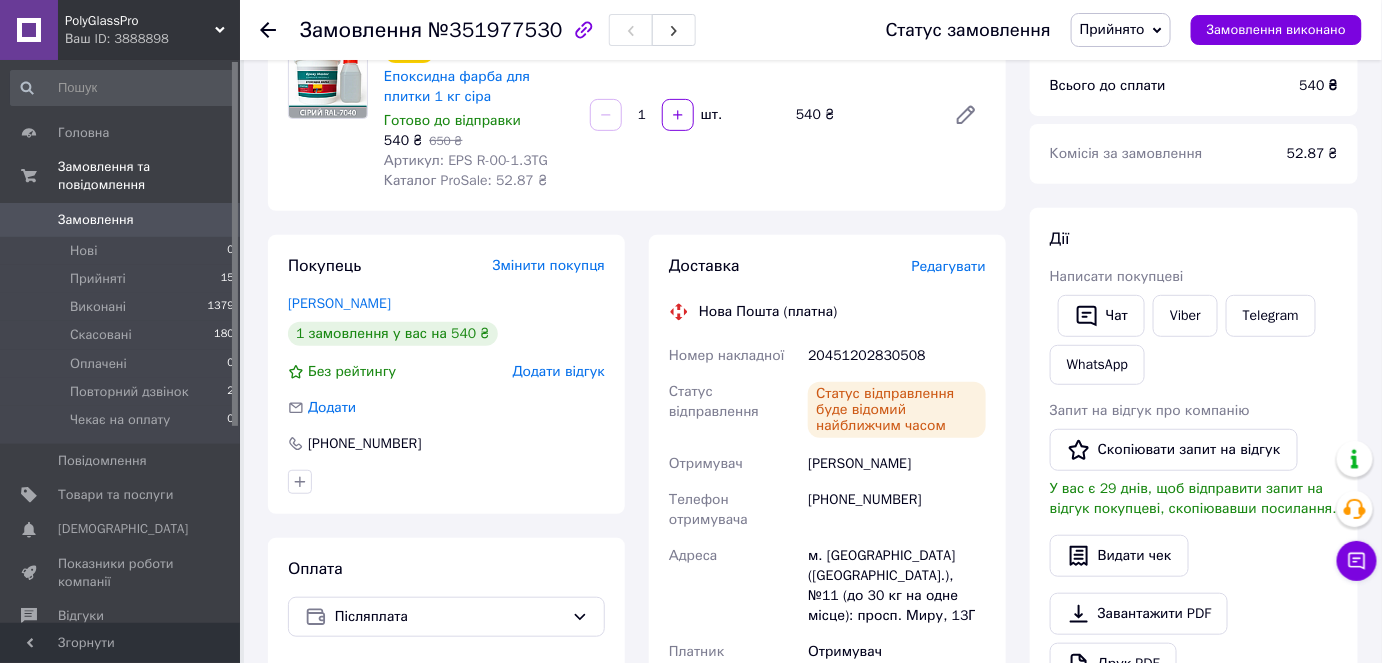 scroll, scrollTop: 181, scrollLeft: 0, axis: vertical 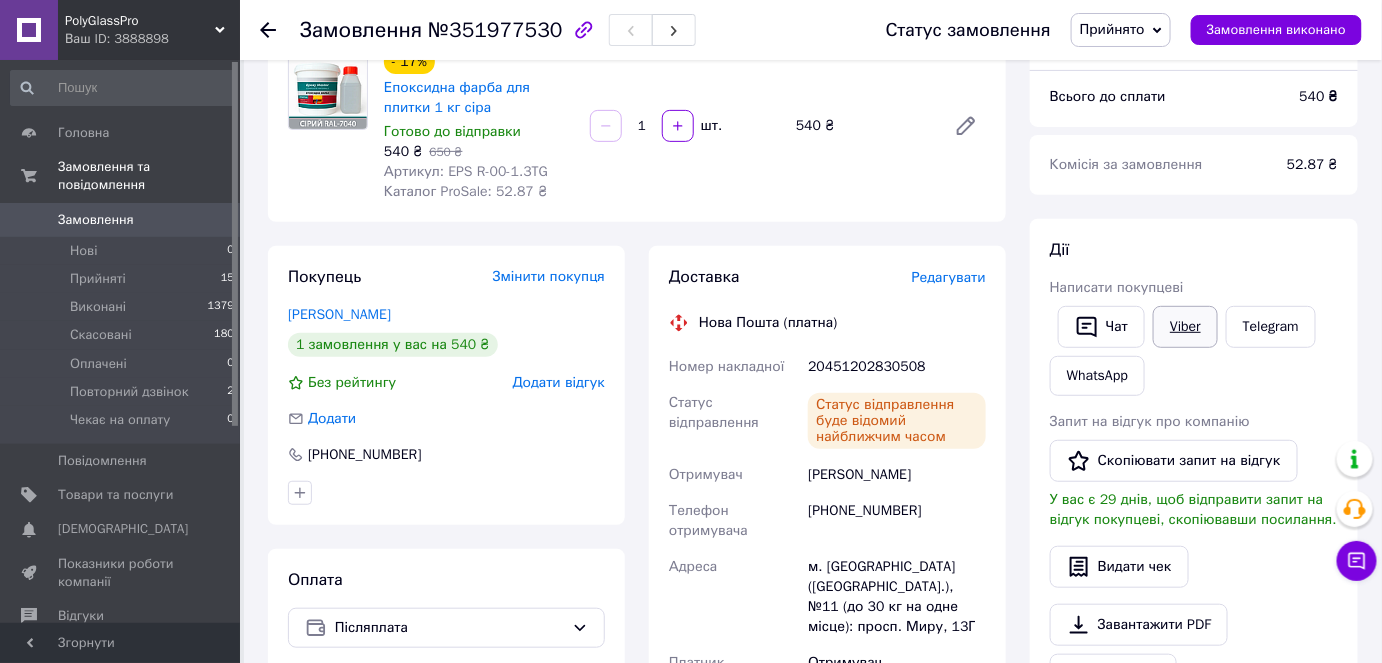 click on "Viber" at bounding box center [1185, 327] 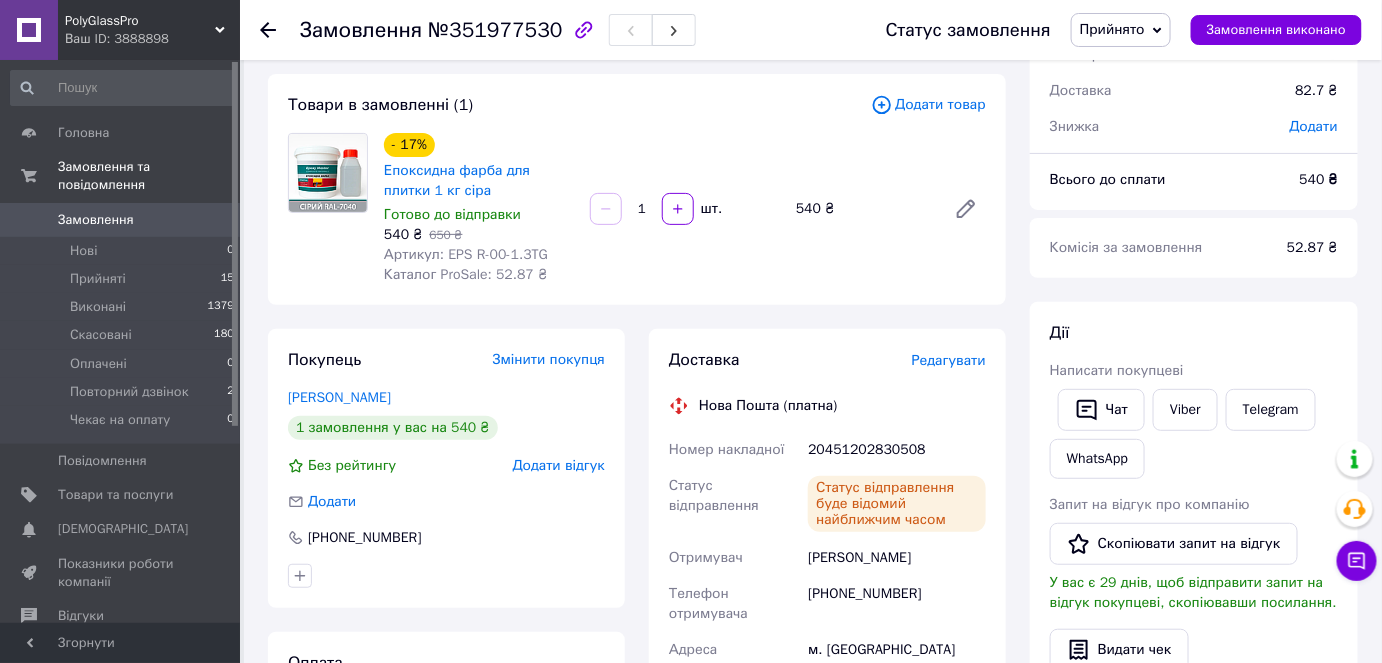 scroll, scrollTop: 0, scrollLeft: 0, axis: both 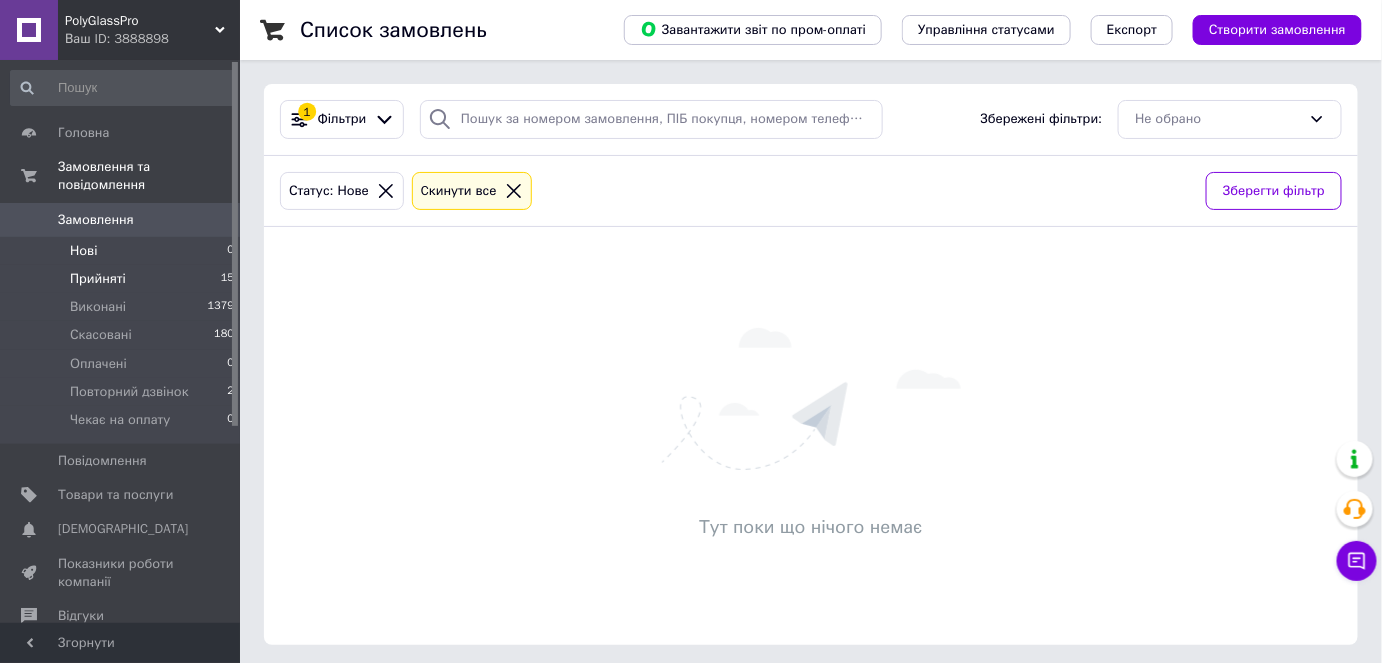 click on "Прийняті 15" at bounding box center (123, 279) 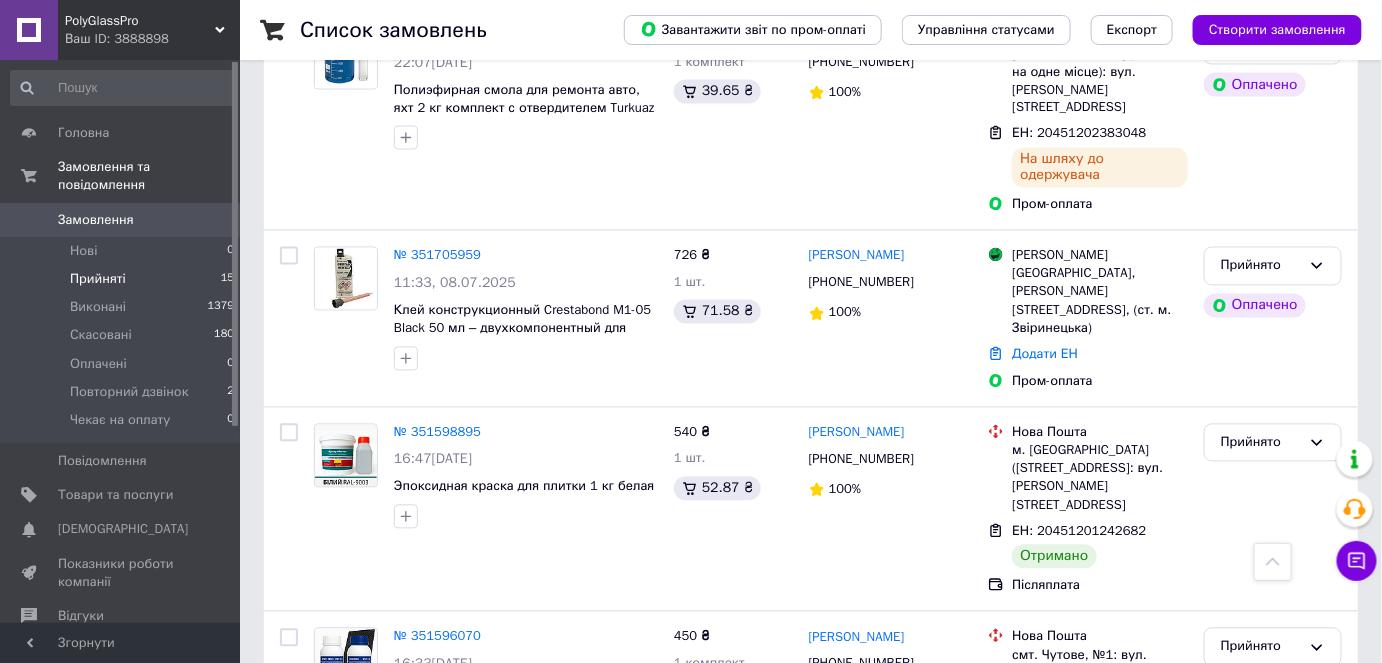 scroll, scrollTop: 1181, scrollLeft: 0, axis: vertical 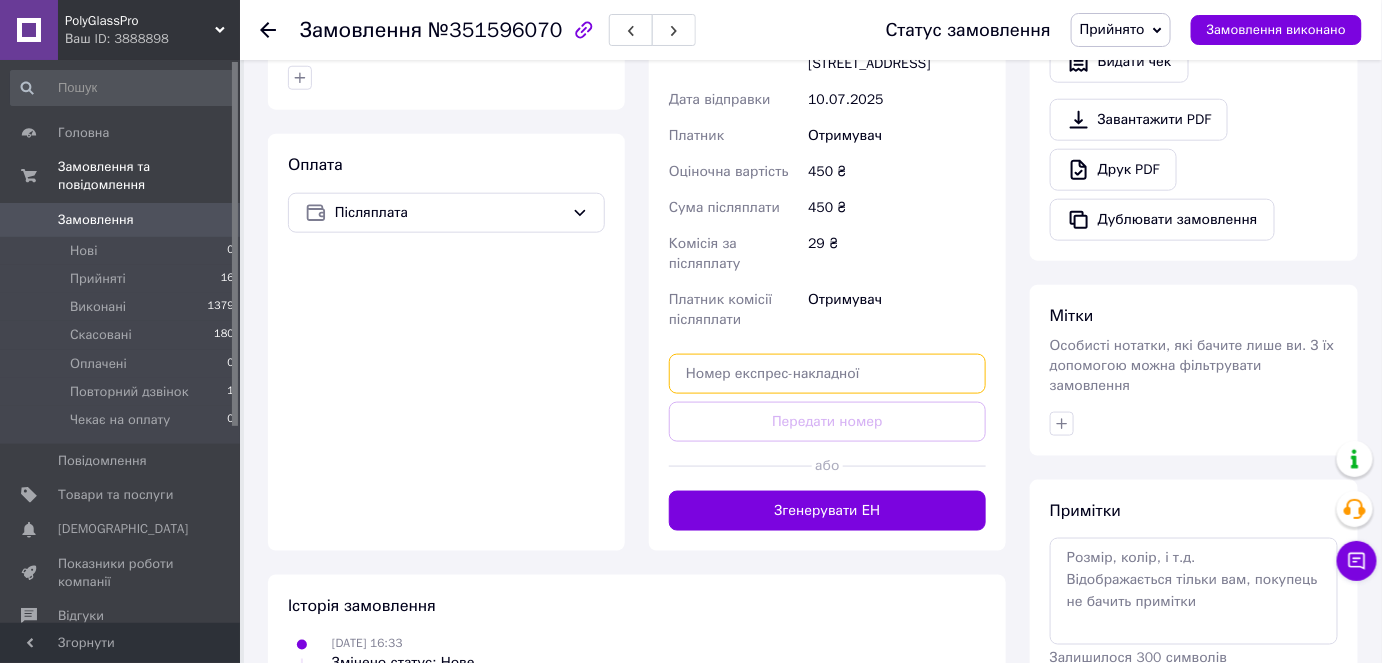 click at bounding box center (827, 374) 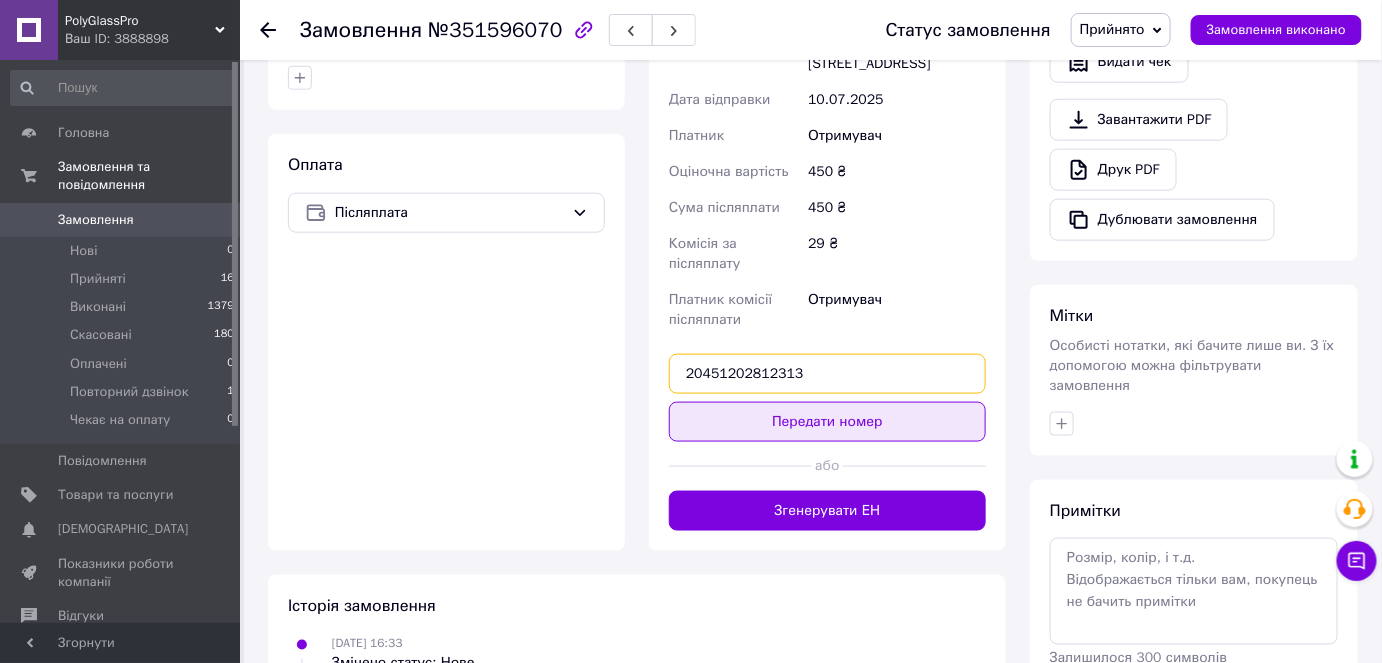 type on "20451202812313" 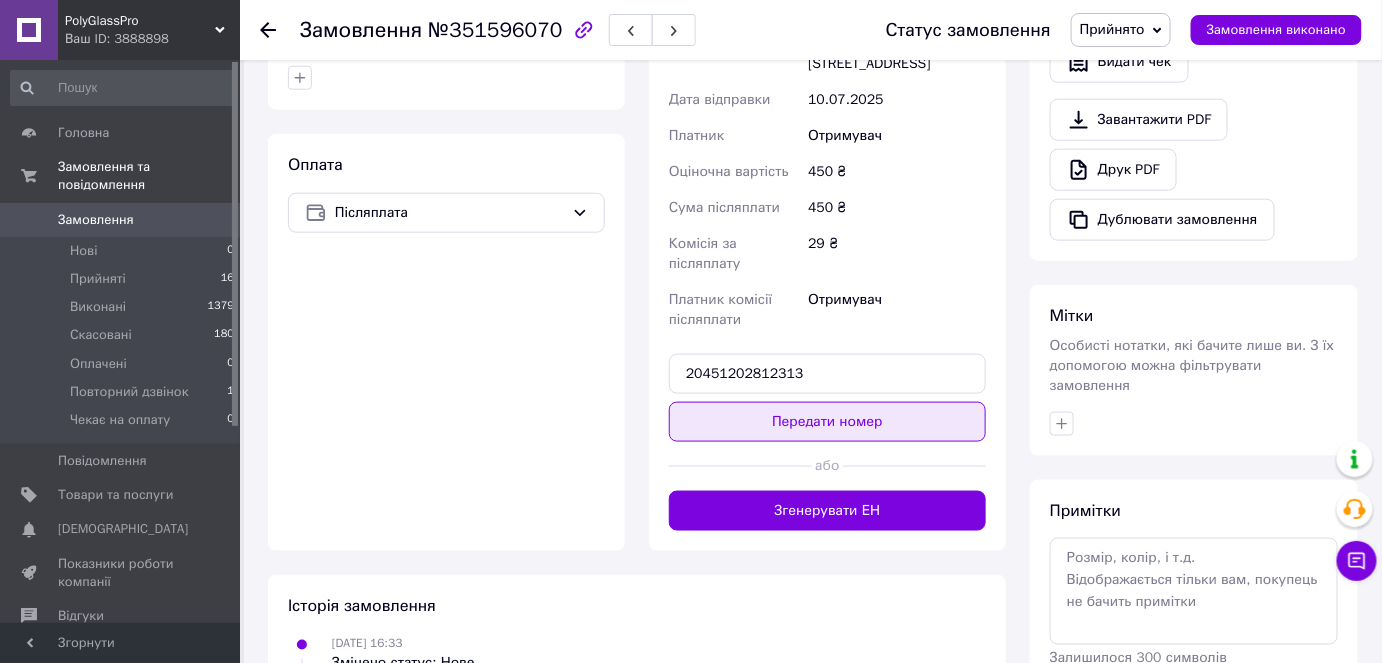 click on "Передати номер" at bounding box center (827, 422) 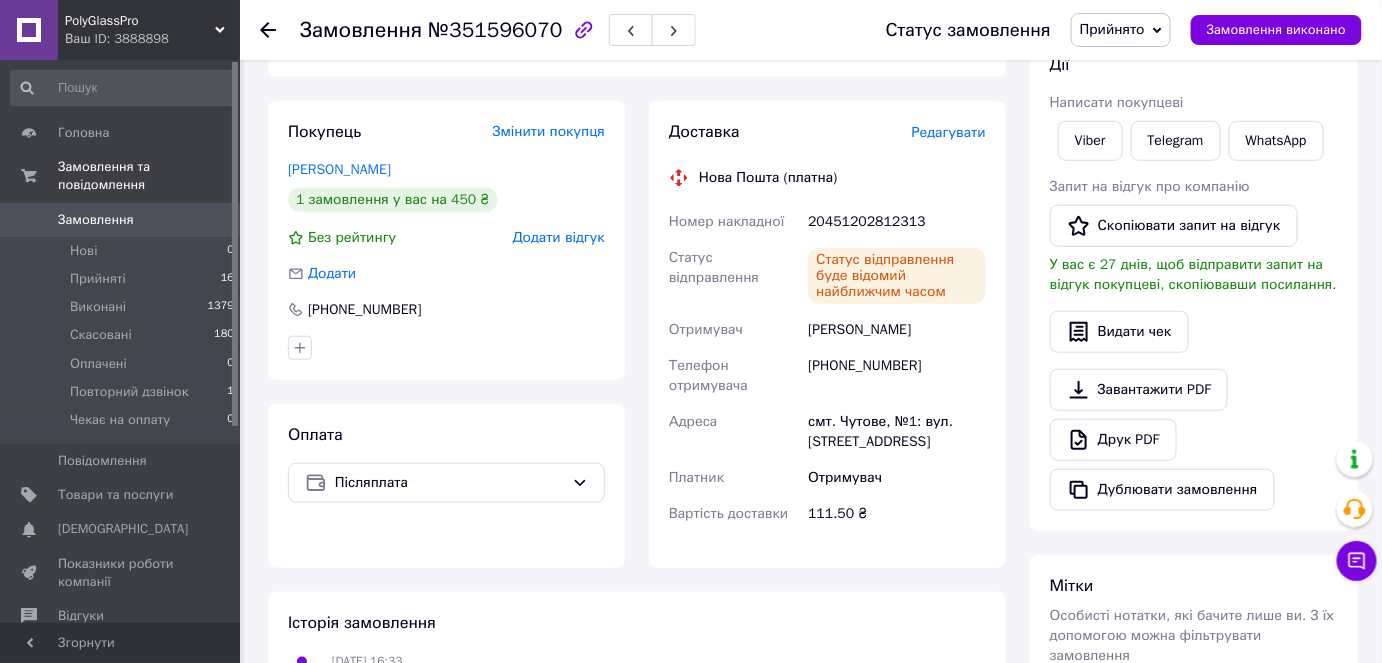 scroll, scrollTop: 363, scrollLeft: 0, axis: vertical 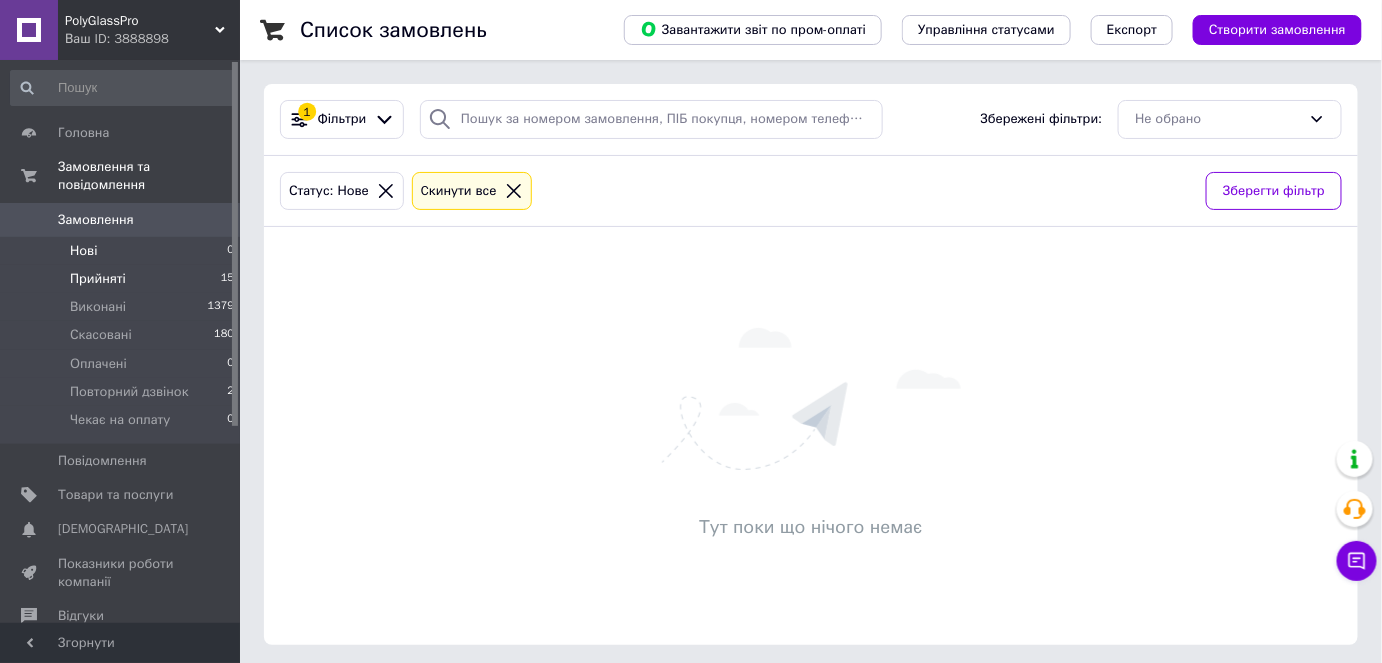 click on "Прийняті 15" at bounding box center (123, 279) 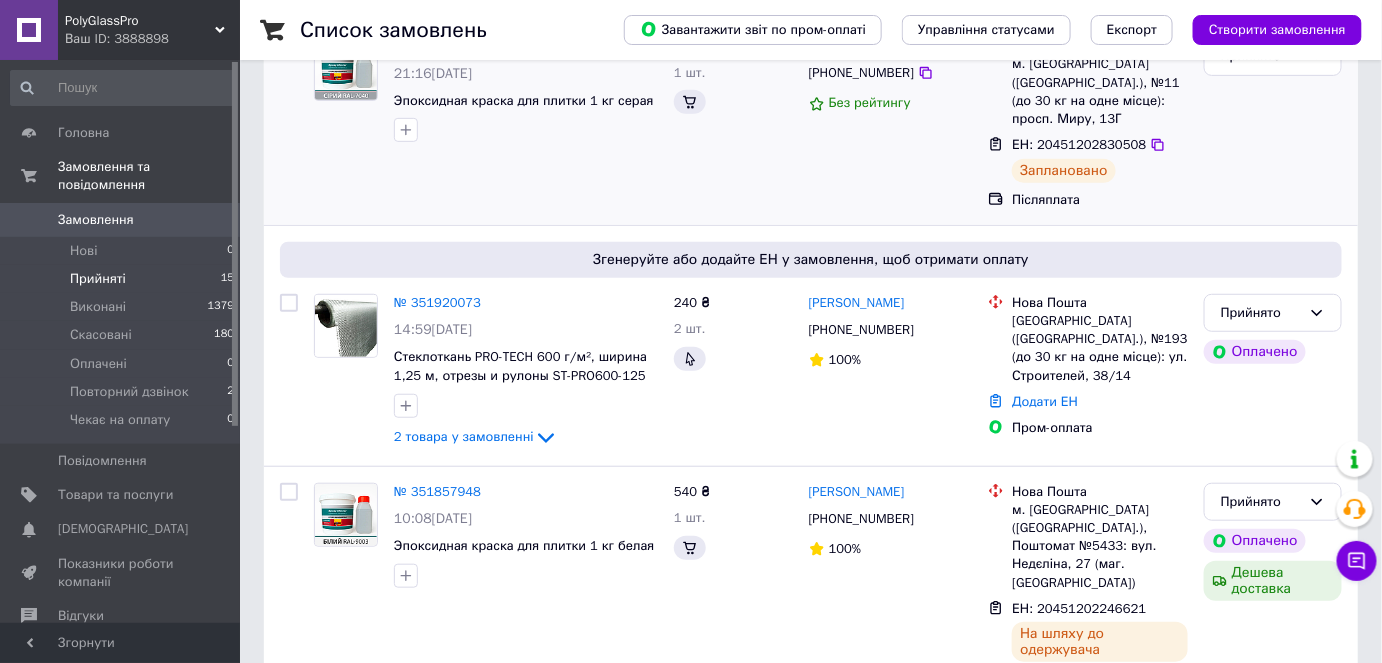 scroll, scrollTop: 272, scrollLeft: 0, axis: vertical 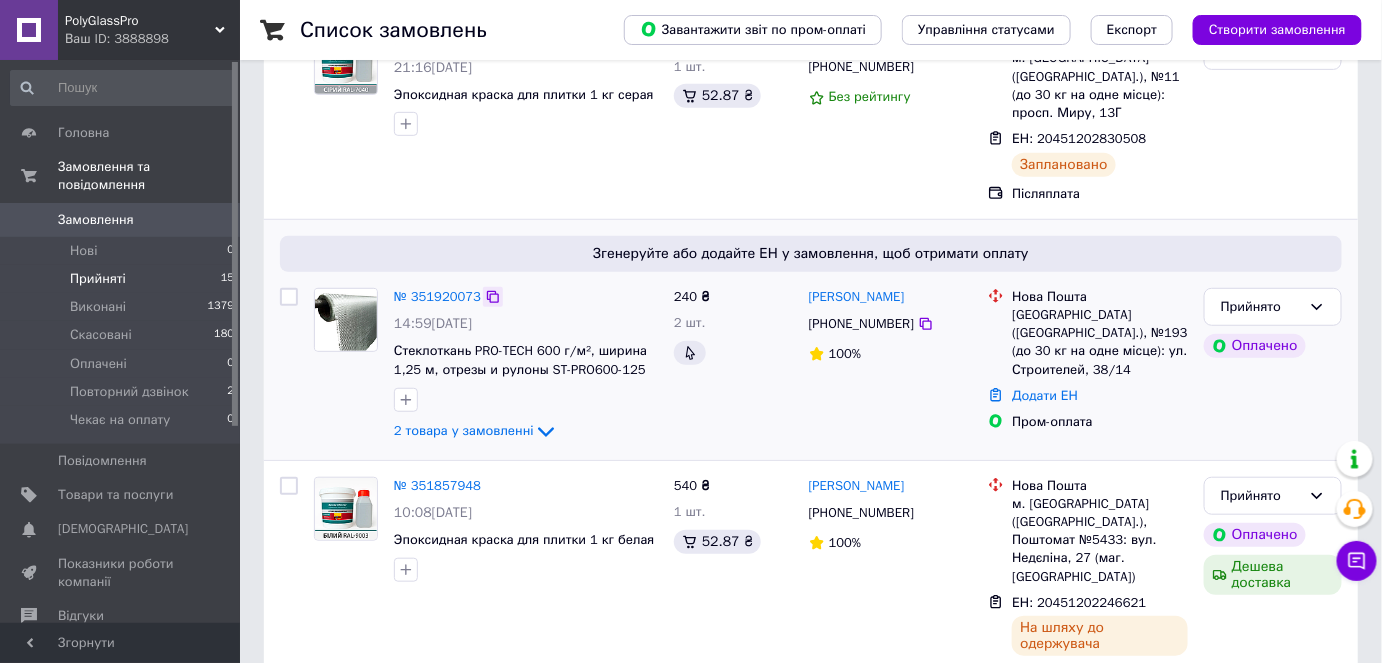 click 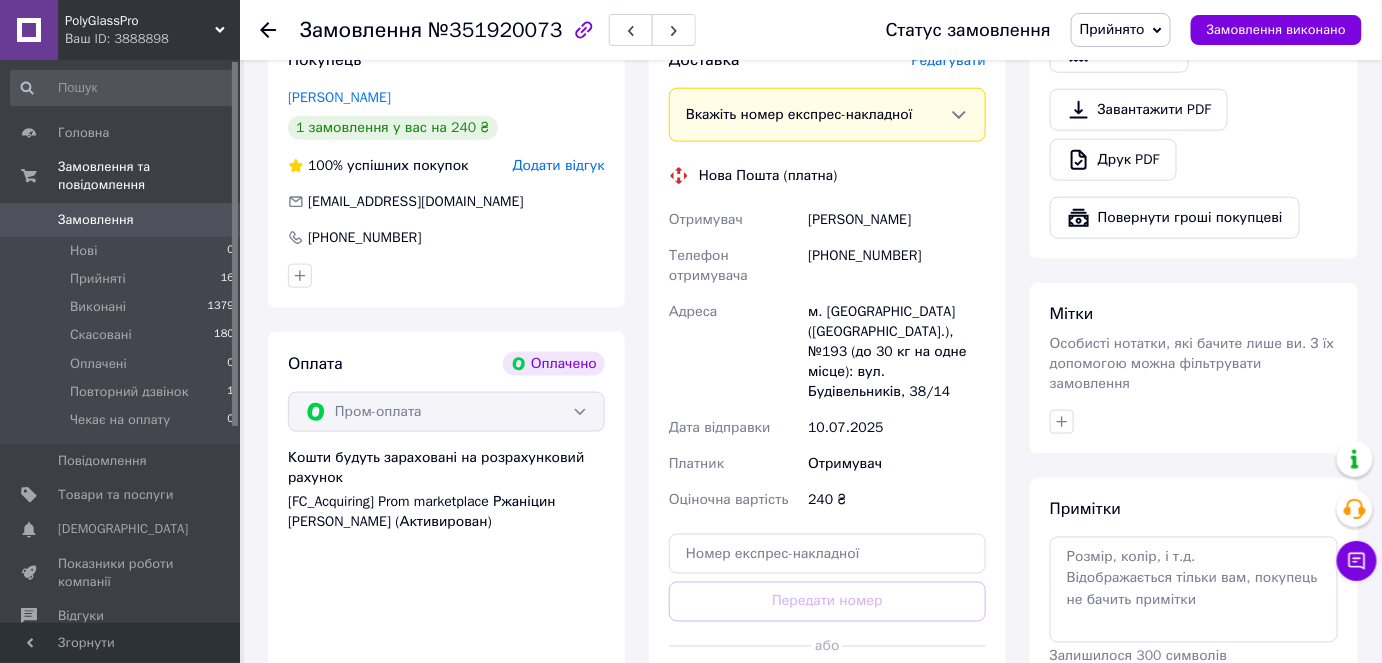 scroll, scrollTop: 818, scrollLeft: 0, axis: vertical 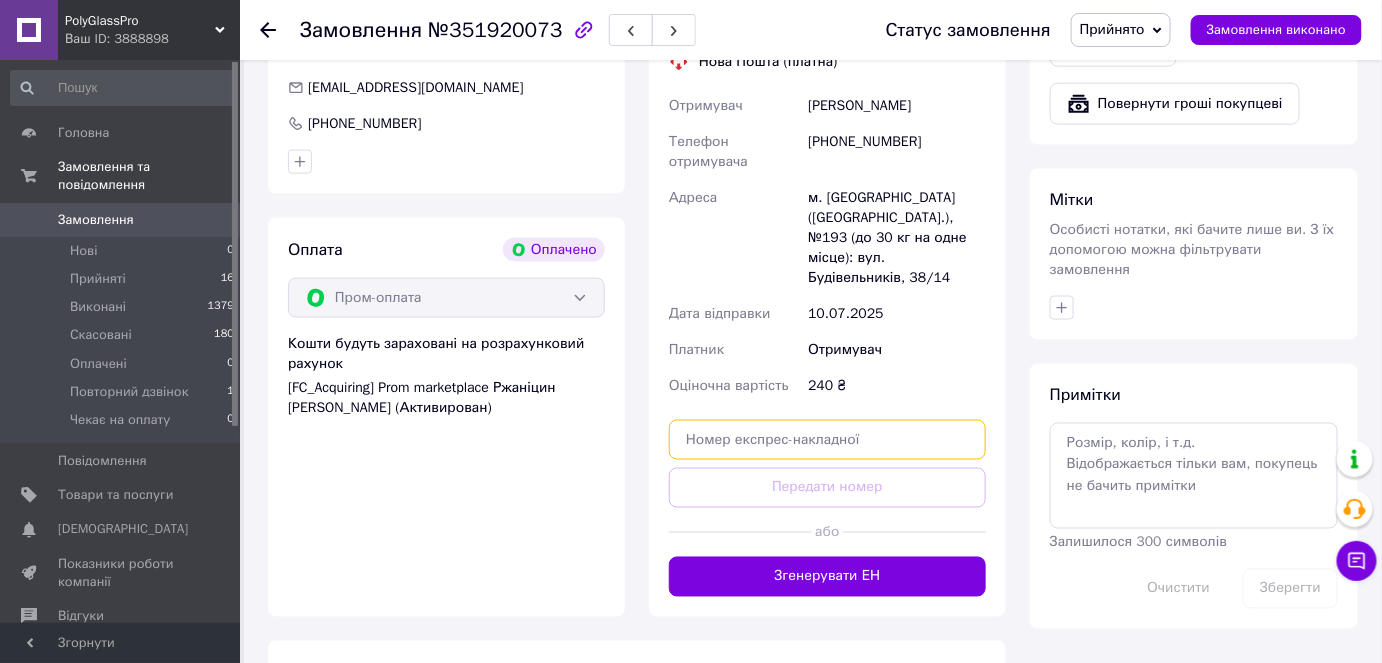 click at bounding box center (827, 440) 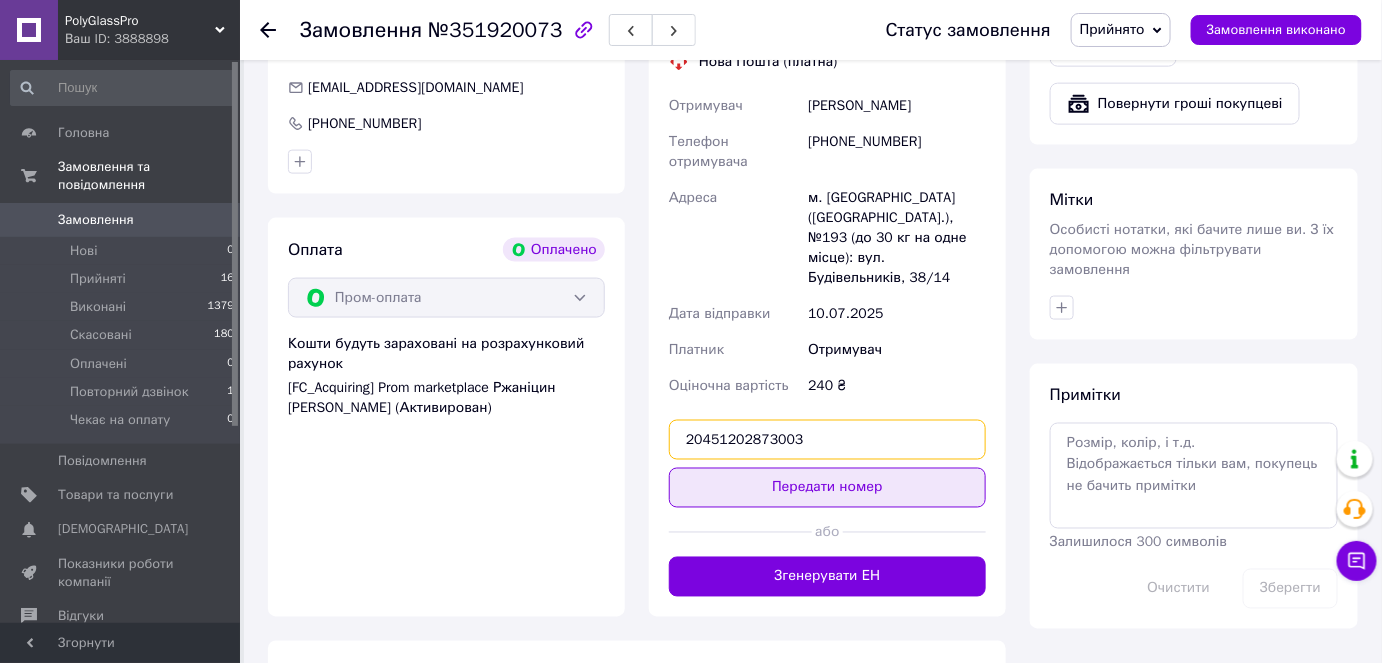 type on "20451202873003" 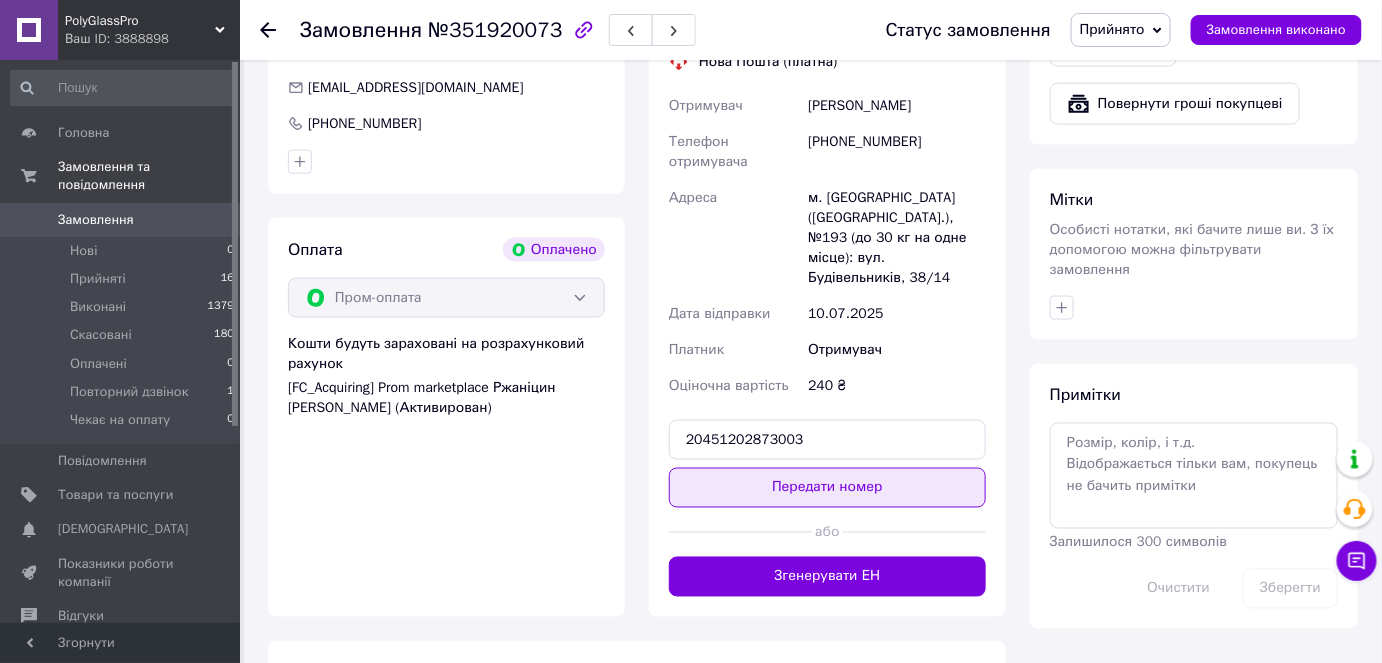 click on "Передати номер" at bounding box center [827, 488] 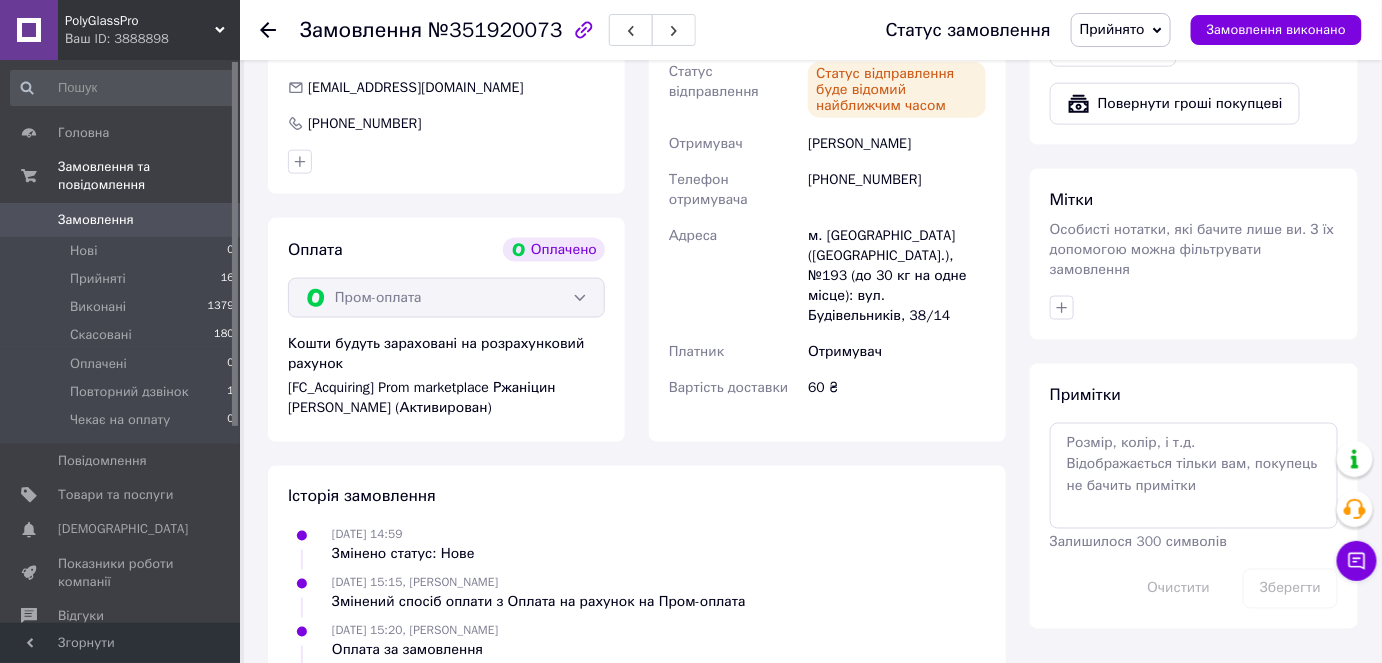 click on "Історія замовлення" at bounding box center (637, 497) 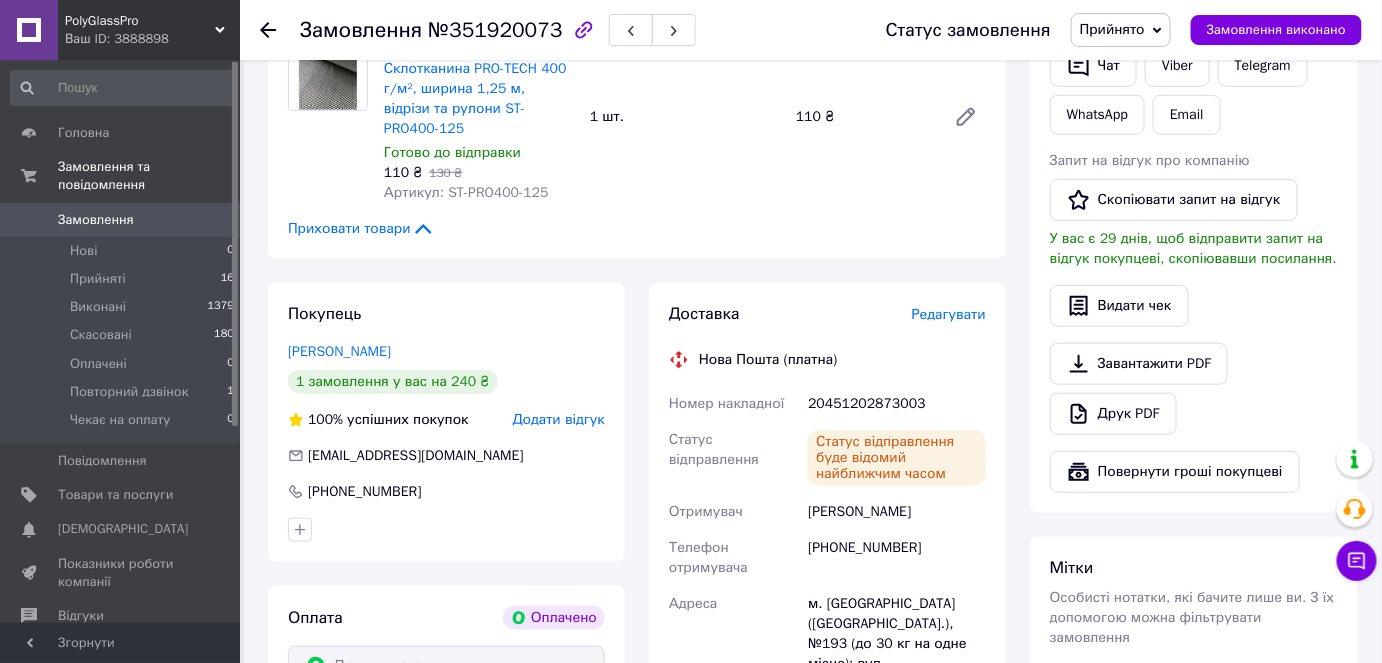 scroll, scrollTop: 454, scrollLeft: 0, axis: vertical 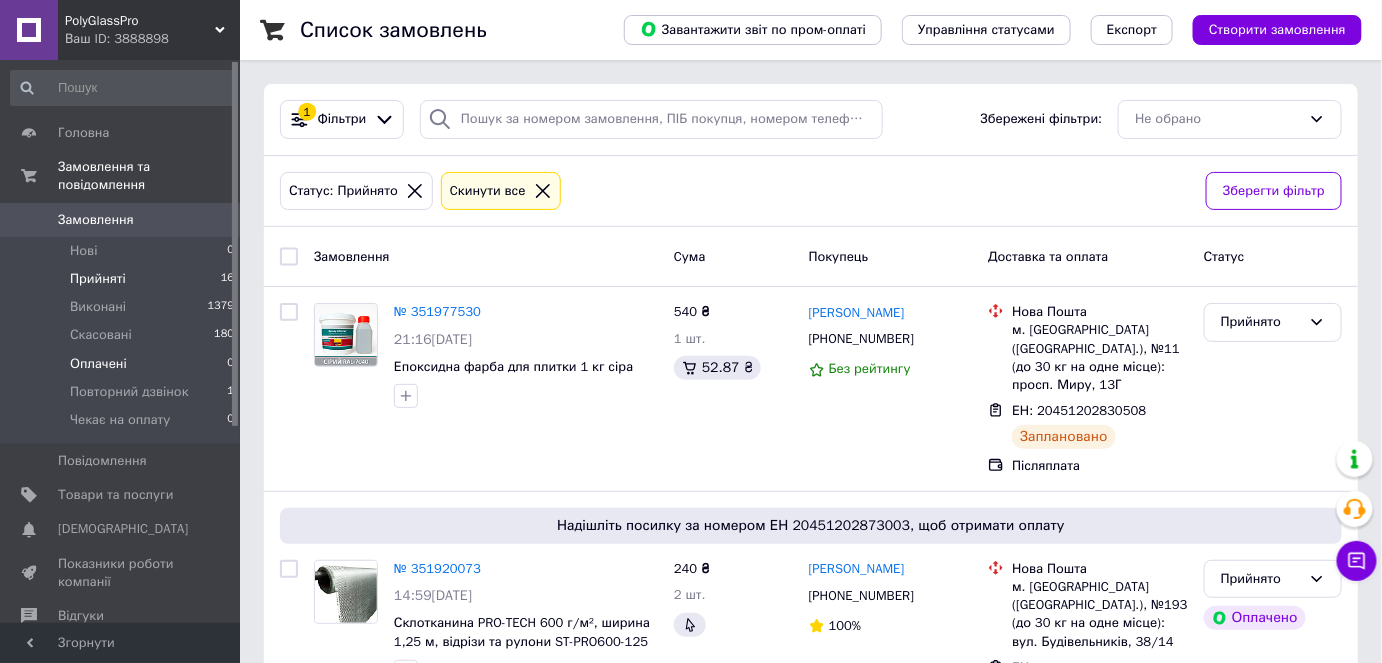 click on "Оплачені 0" at bounding box center (123, 364) 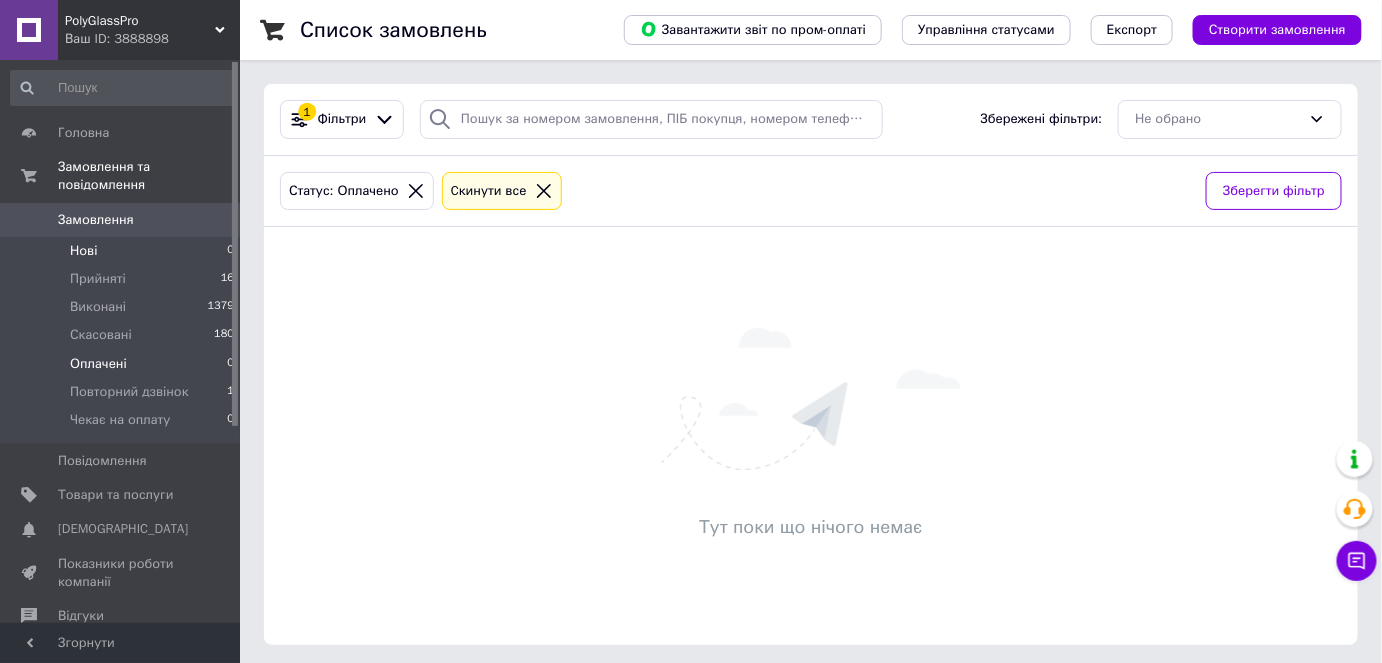click on "Нові 0" at bounding box center (123, 251) 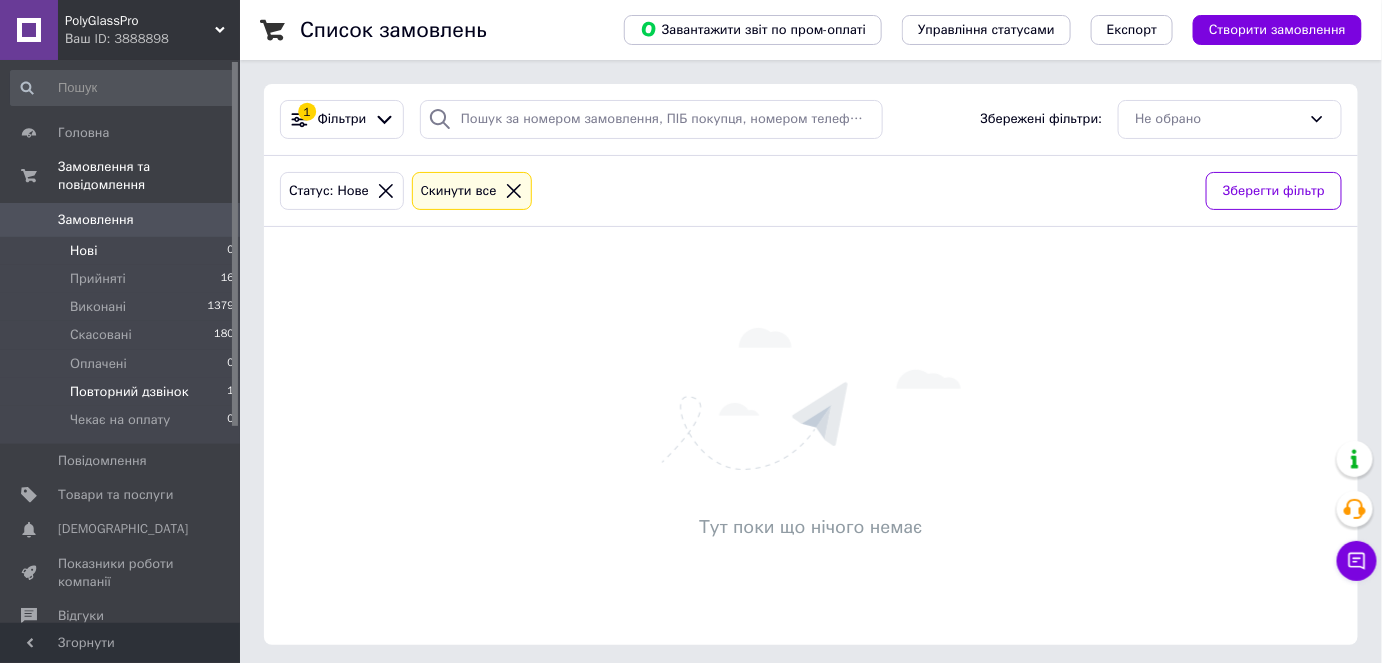 click on "Повторний дзвінок 1" at bounding box center [123, 392] 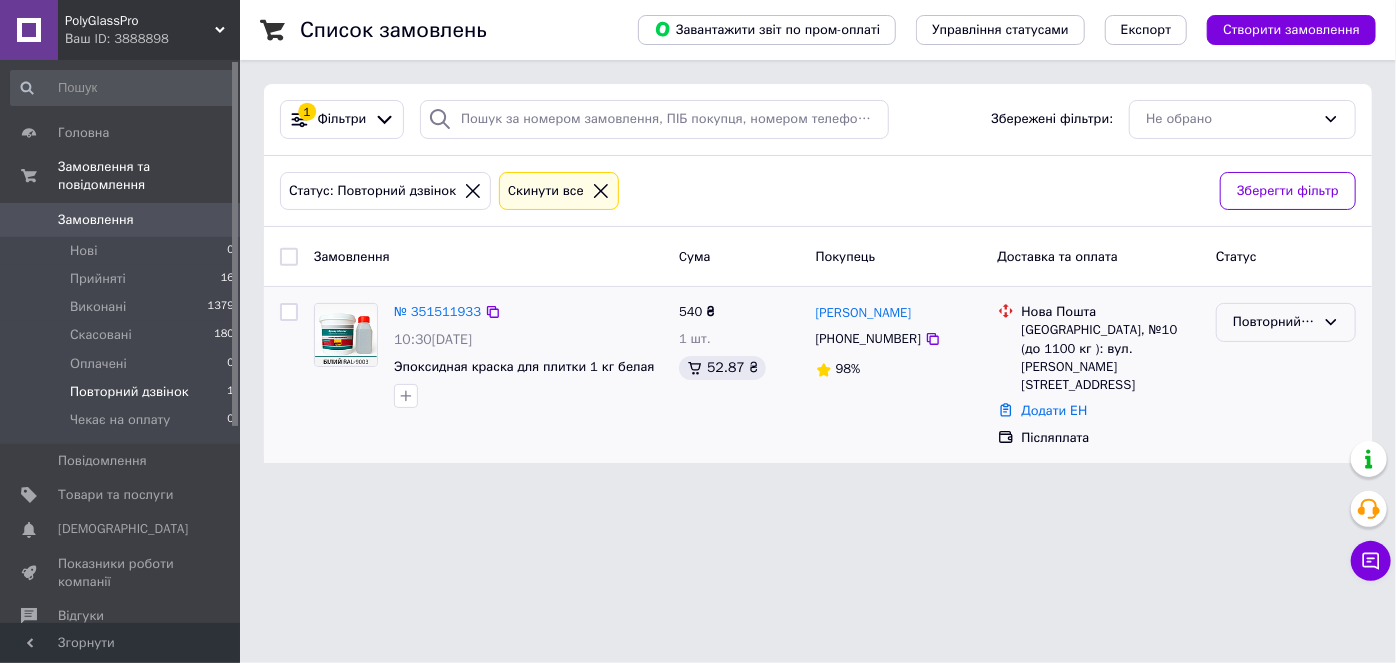 click on "Повторний дзвінок" at bounding box center [1274, 322] 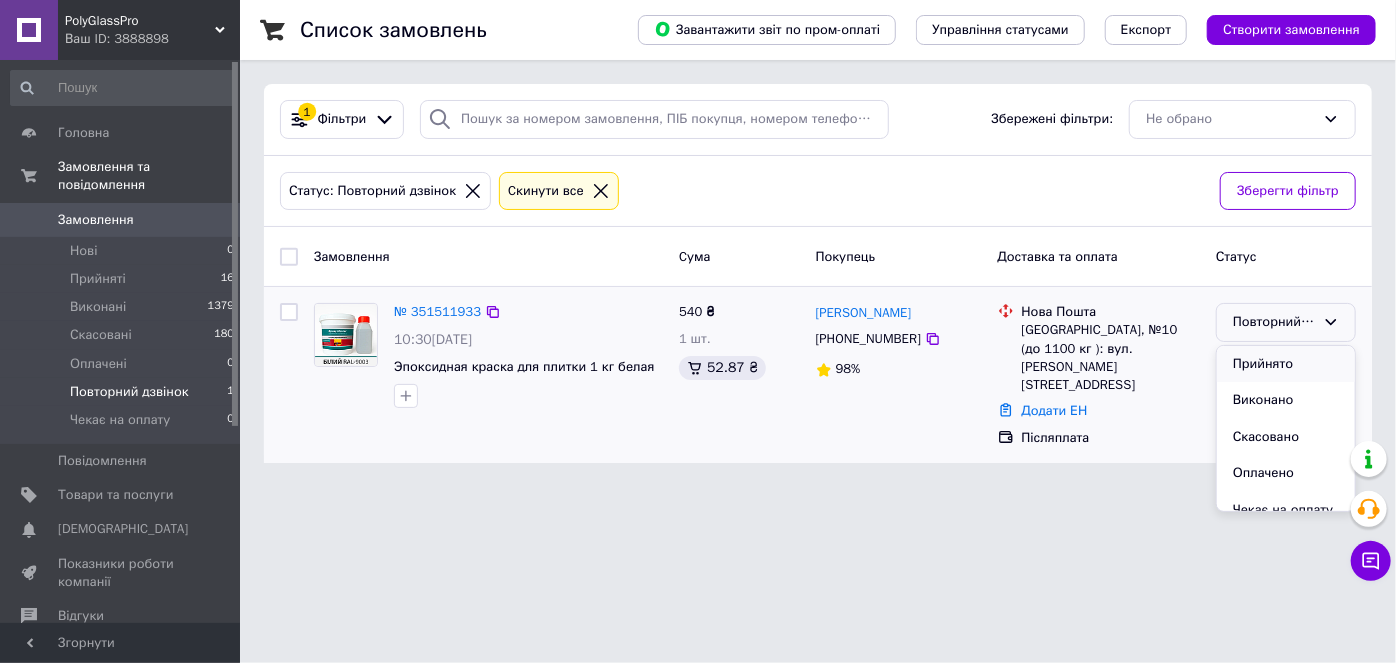 click on "Прийнято" at bounding box center [1286, 364] 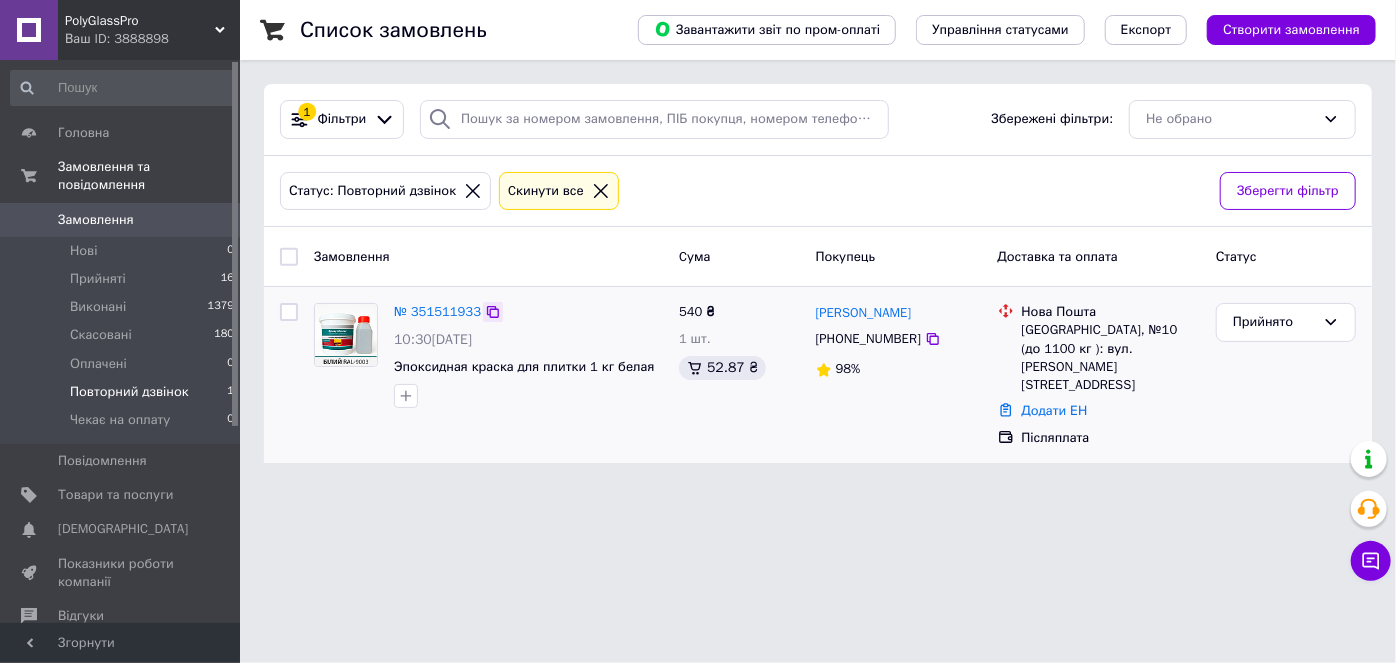 click 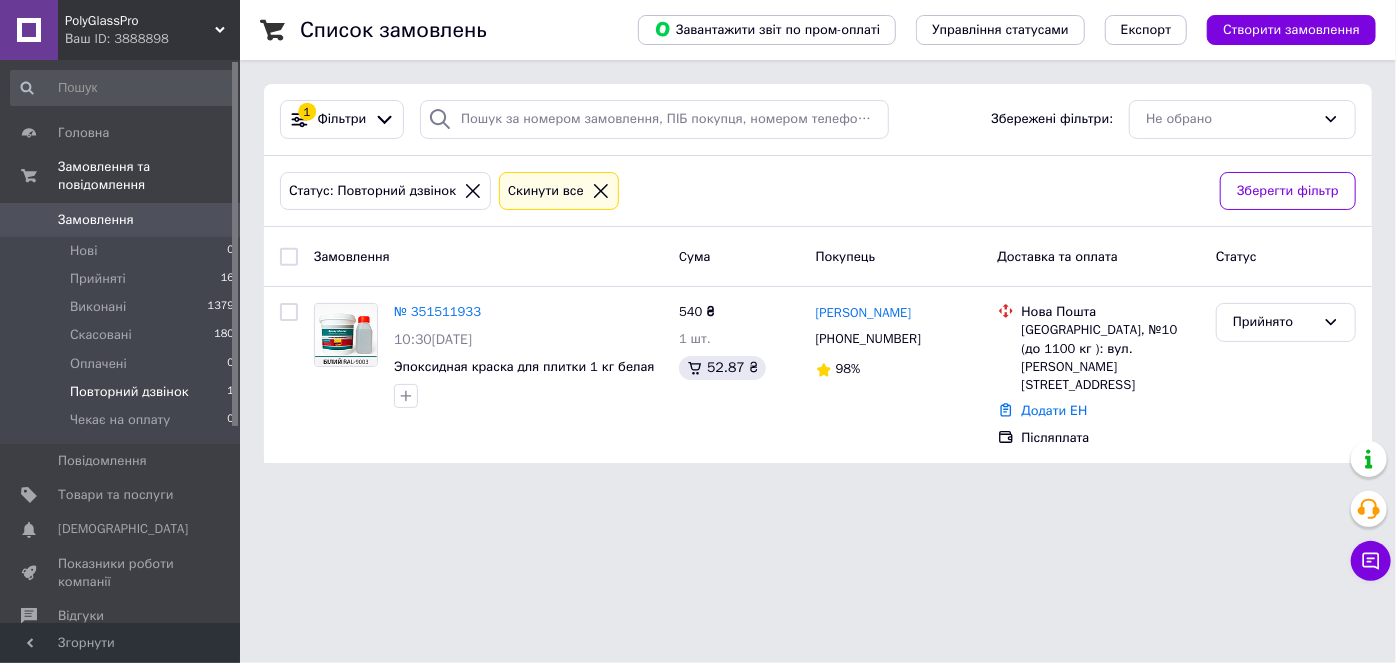 click on "PolyGlassPro Ваш ID: 3888898 Сайт PolyGlassPro Кабінет покупця Перевірити стан системи Сторінка на порталі Довідка Вийти Головна Замовлення та повідомлення Замовлення 0 Нові 0 Прийняті 16 Виконані 1379 Скасовані 180 Оплачені 0 Повторний дзвінок 1 Чекає на оплату 0 Повідомлення 0 Товари та послуги Сповіщення 0 0 Показники роботи компанії Відгуки Клієнти Каталог ProSale Аналітика Управління сайтом Гаманець компанії Маркет Налаштування Тарифи та рахунки Prom мікс 1 000 (13 місяців) Згорнути
Список замовлень   Експорт 1 Cума 98%" at bounding box center [698, 243] 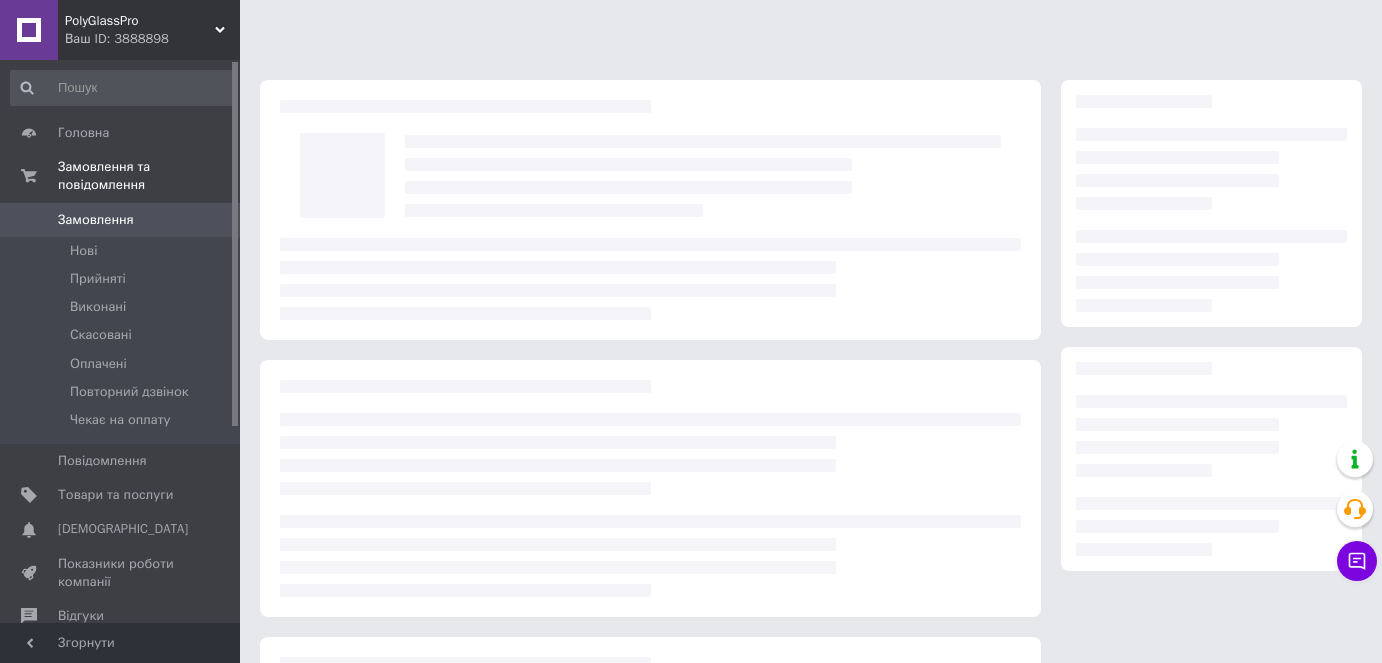 scroll, scrollTop: 0, scrollLeft: 0, axis: both 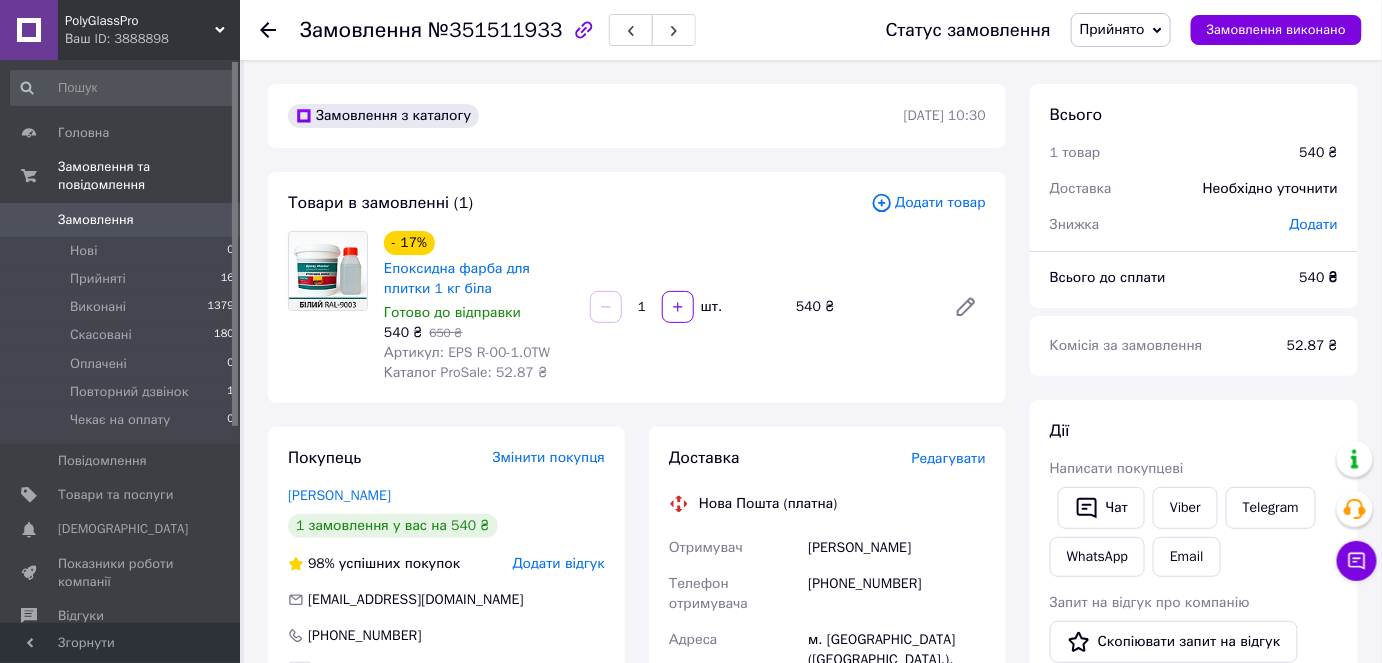 drag, startPoint x: 941, startPoint y: 547, endPoint x: 808, endPoint y: 555, distance: 133.24039 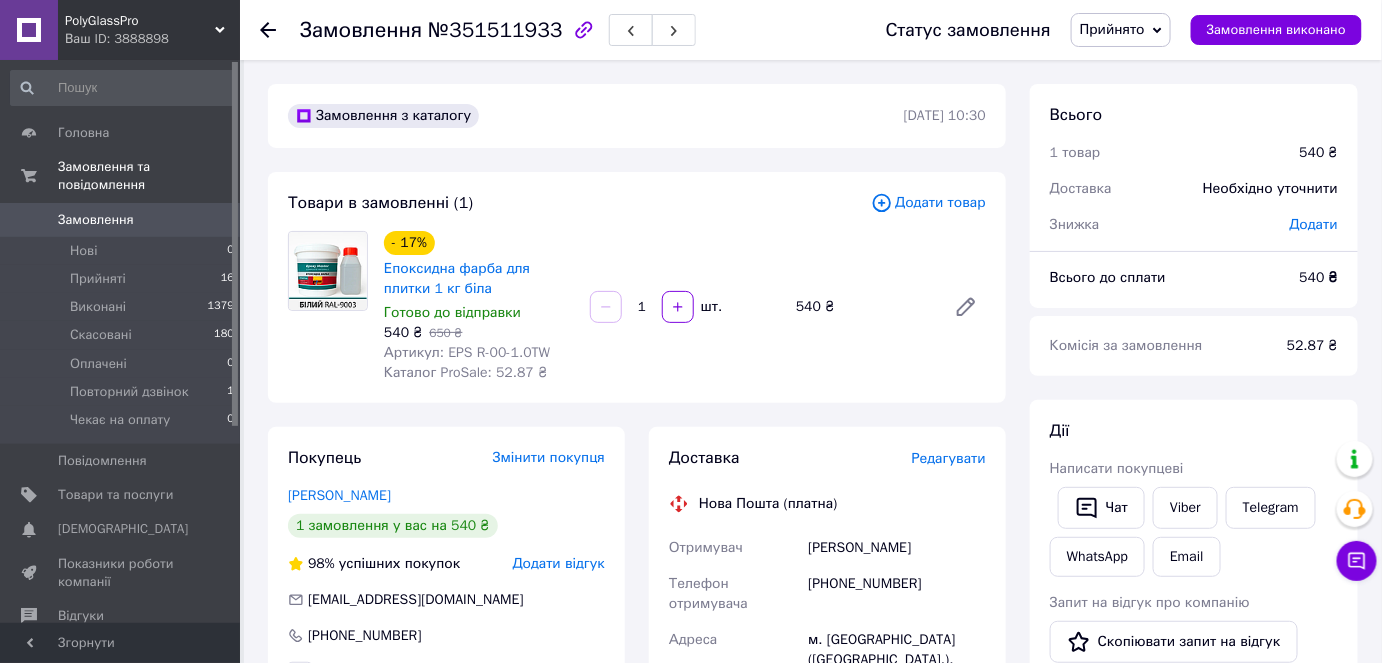 copy on "Полупан Ярослава" 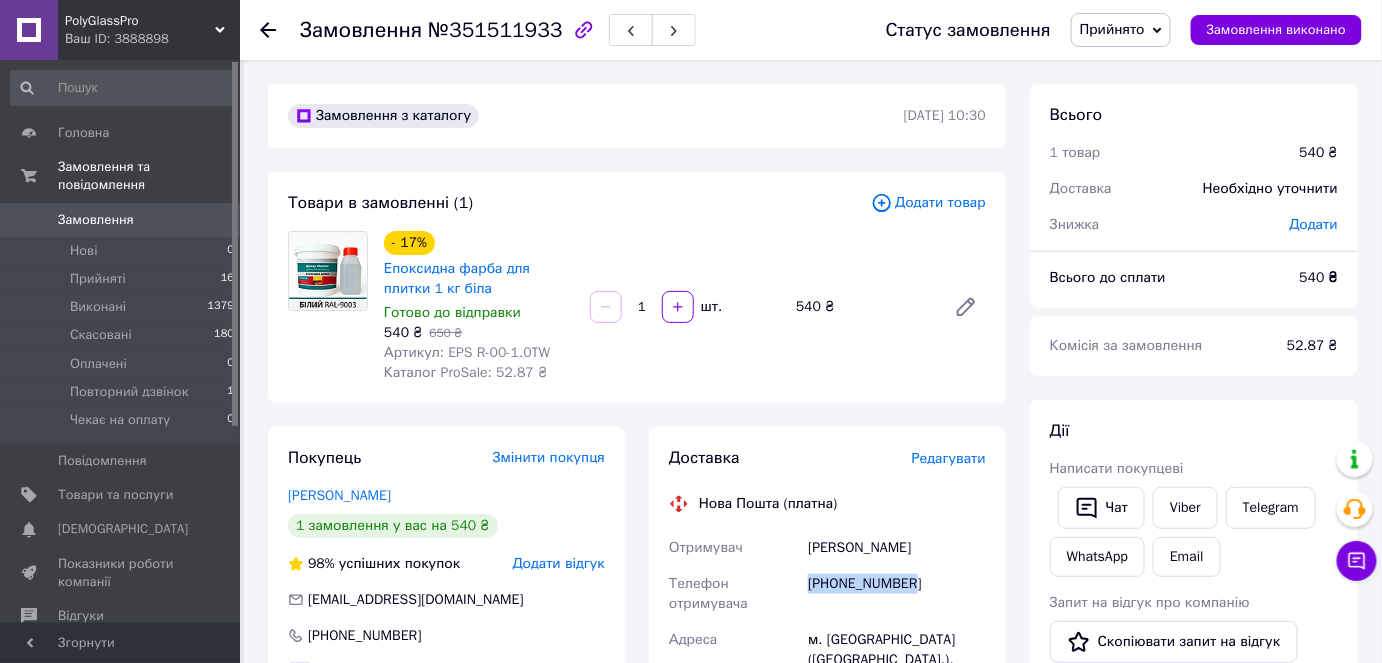drag, startPoint x: 907, startPoint y: 584, endPoint x: 808, endPoint y: 585, distance: 99.00505 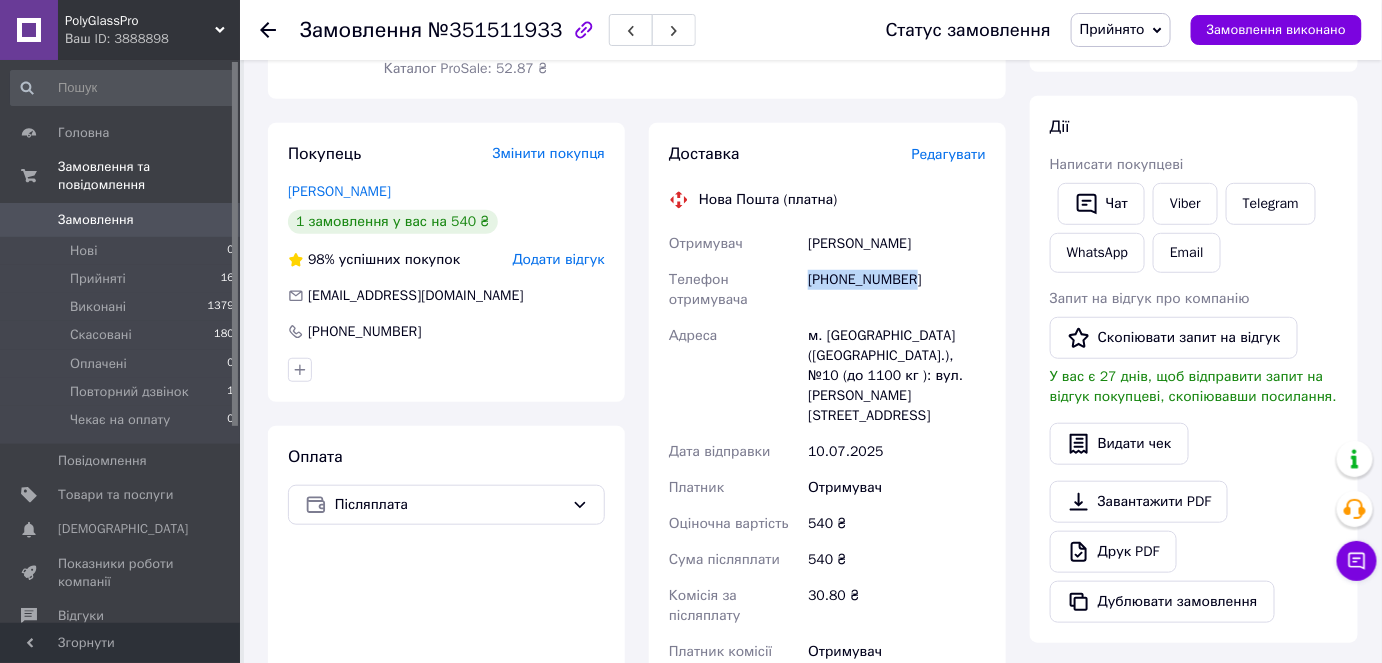scroll, scrollTop: 454, scrollLeft: 0, axis: vertical 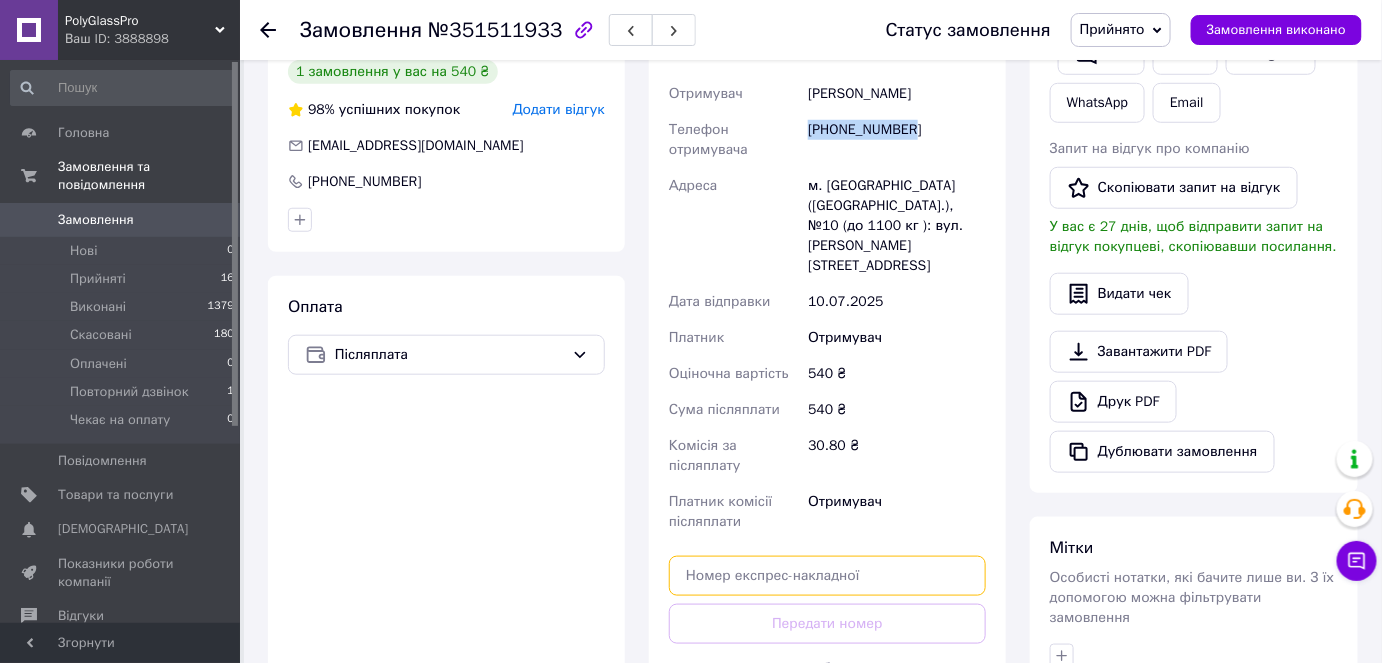 click at bounding box center (827, 576) 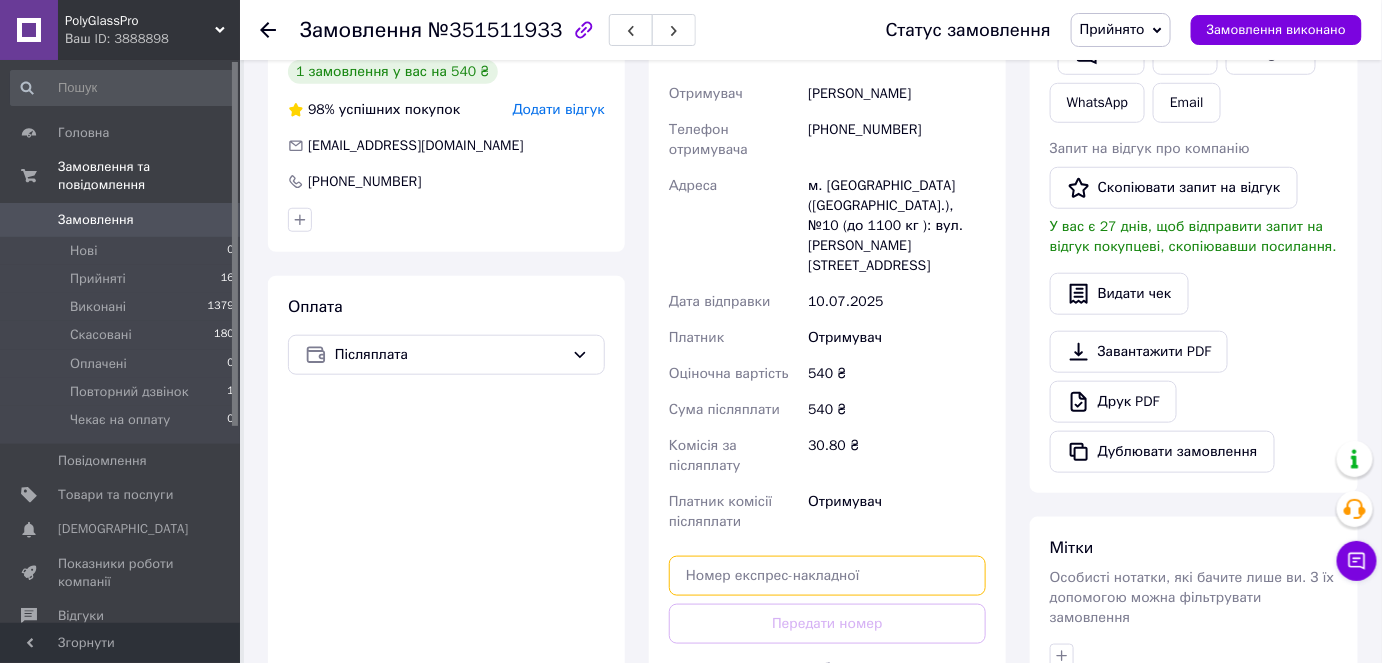 paste on "20451202900147" 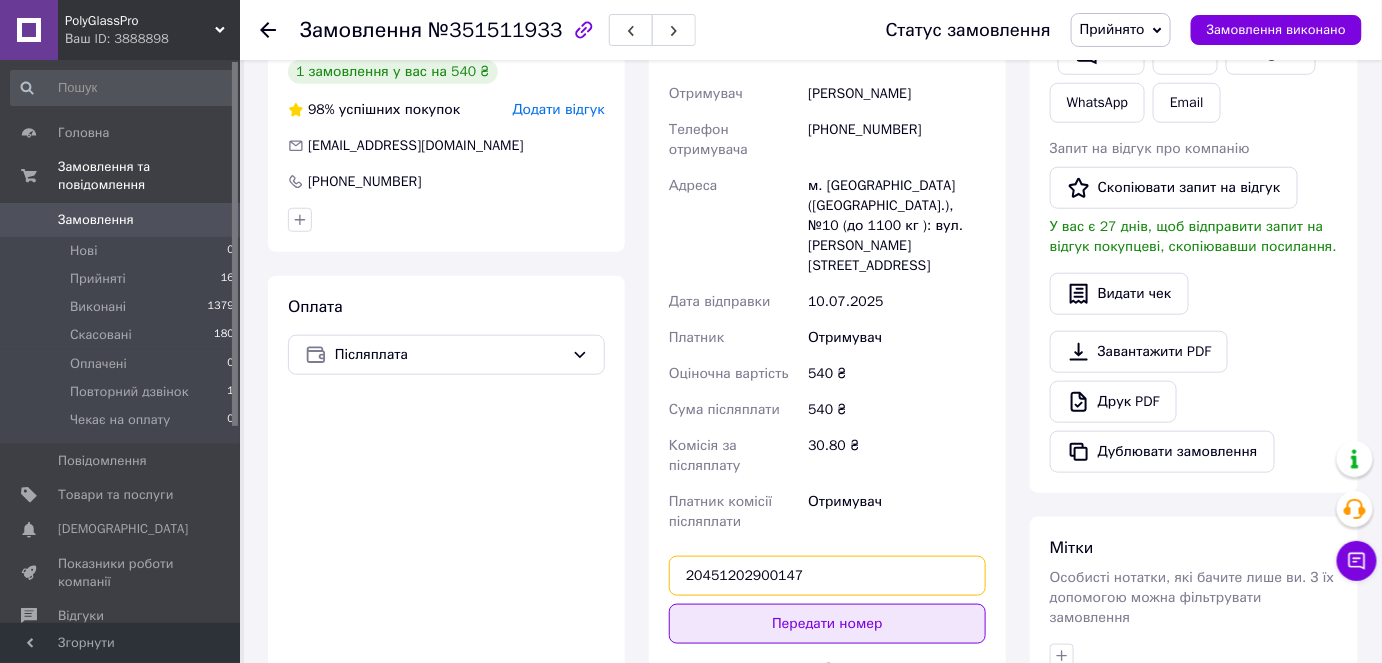 type on "20451202900147" 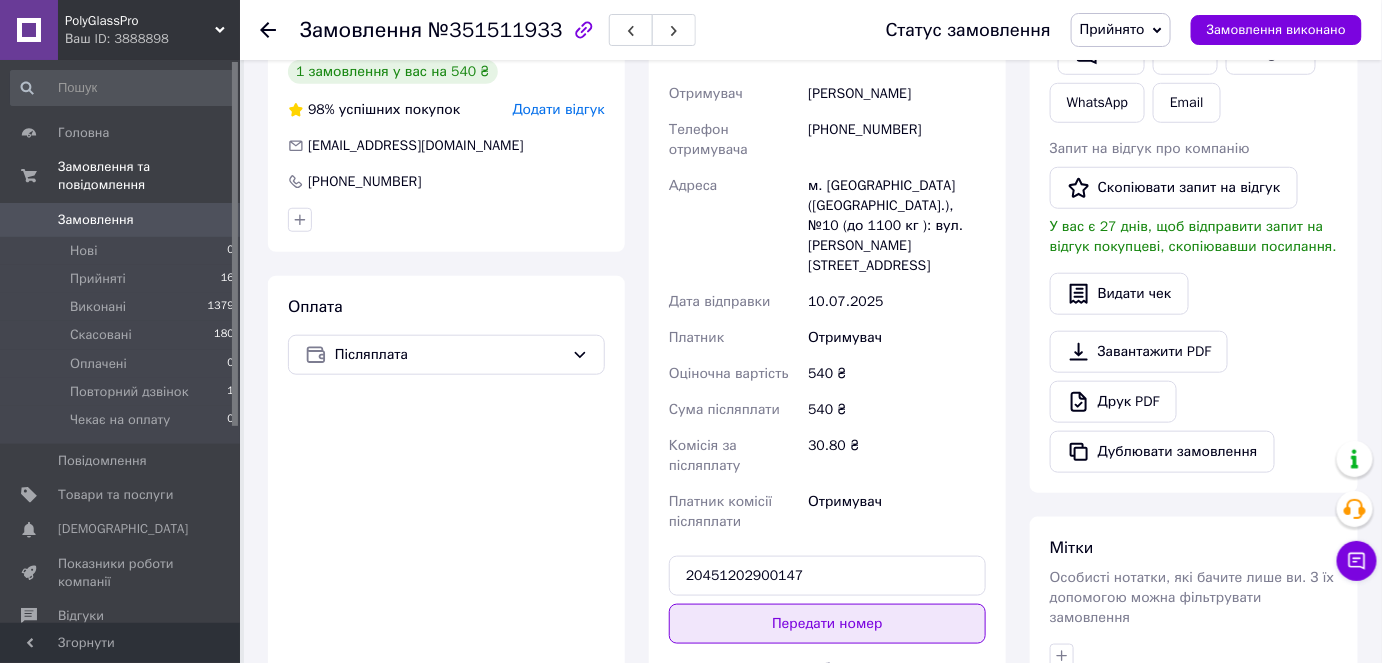 click on "Передати номер" at bounding box center (827, 624) 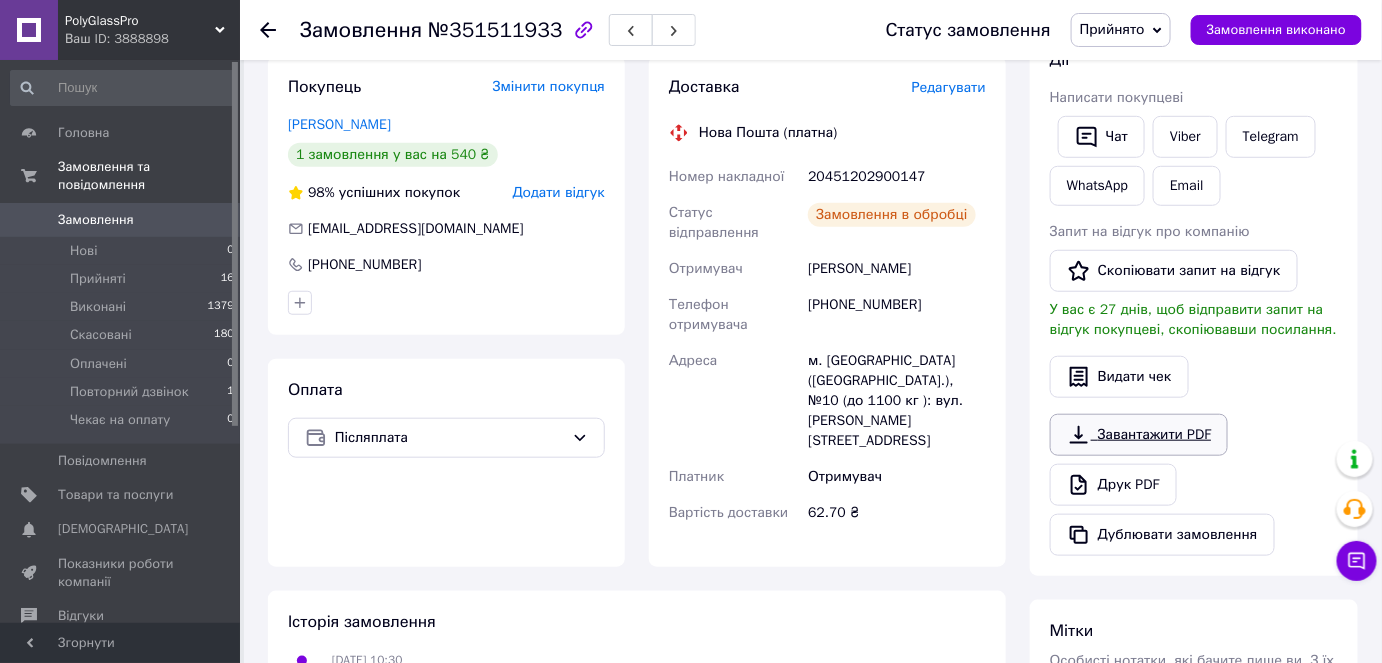 scroll, scrollTop: 272, scrollLeft: 0, axis: vertical 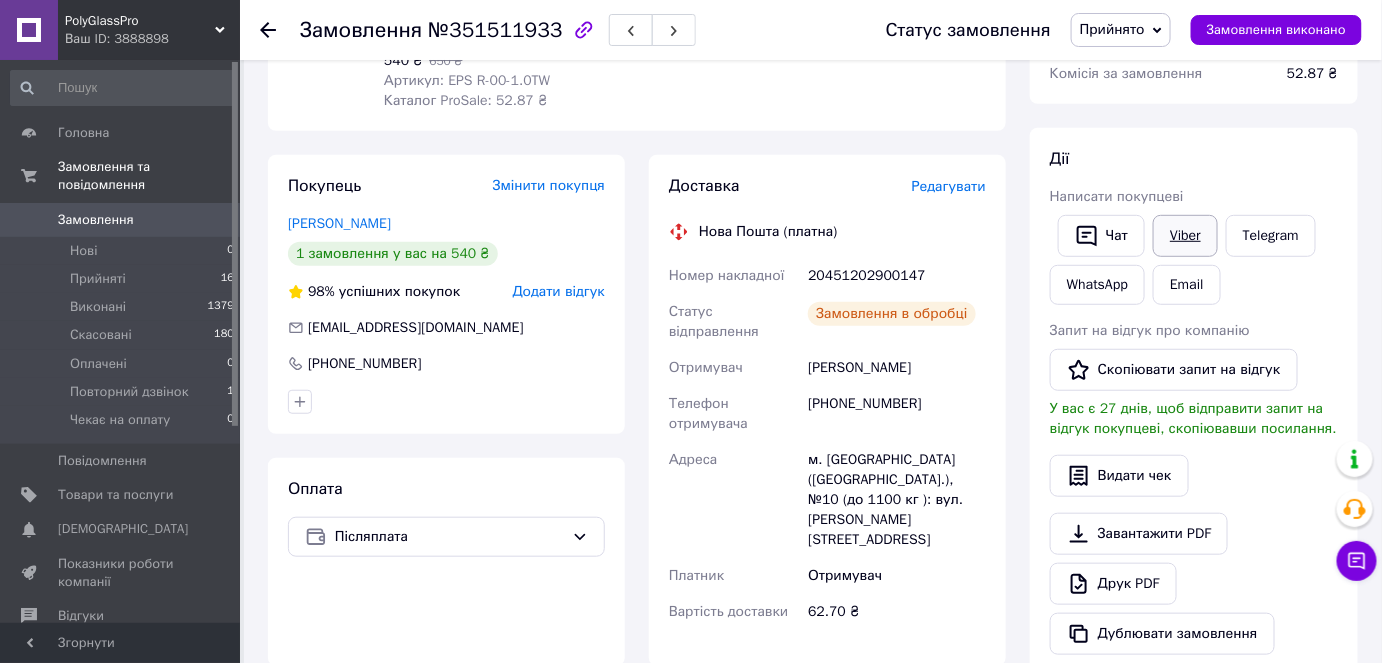 click on "Viber" at bounding box center [1185, 236] 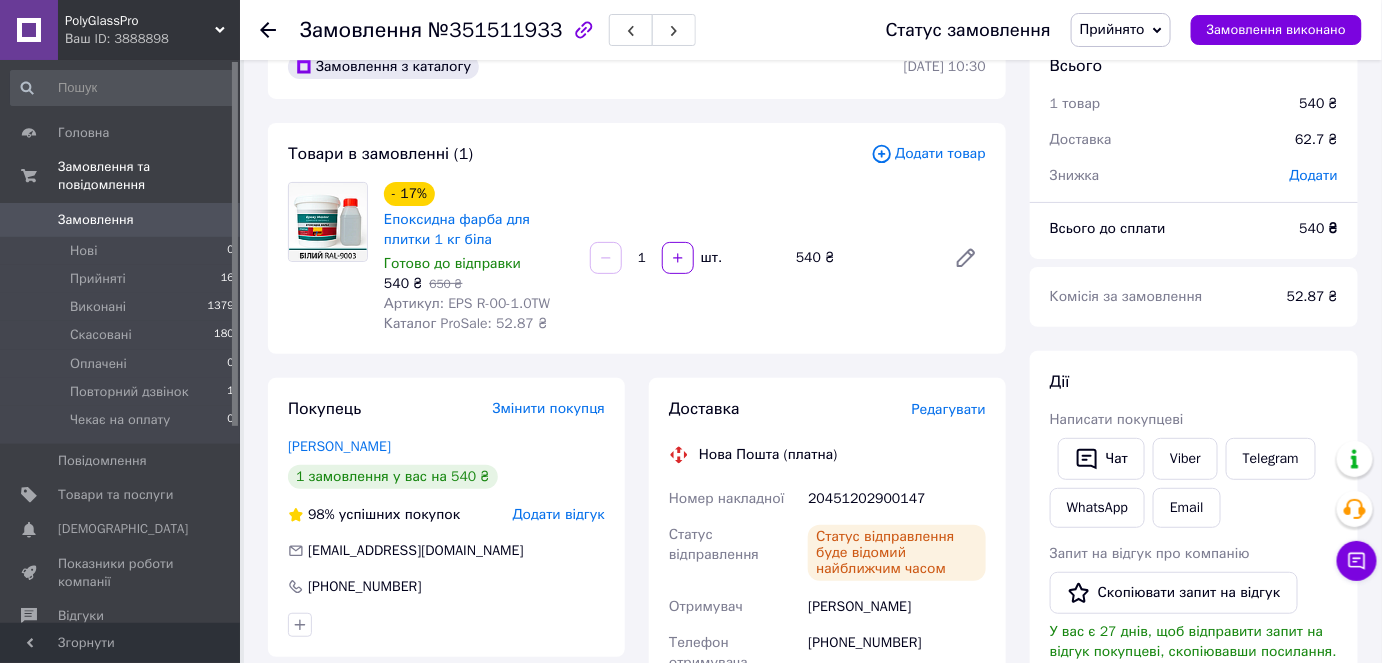 scroll, scrollTop: 0, scrollLeft: 0, axis: both 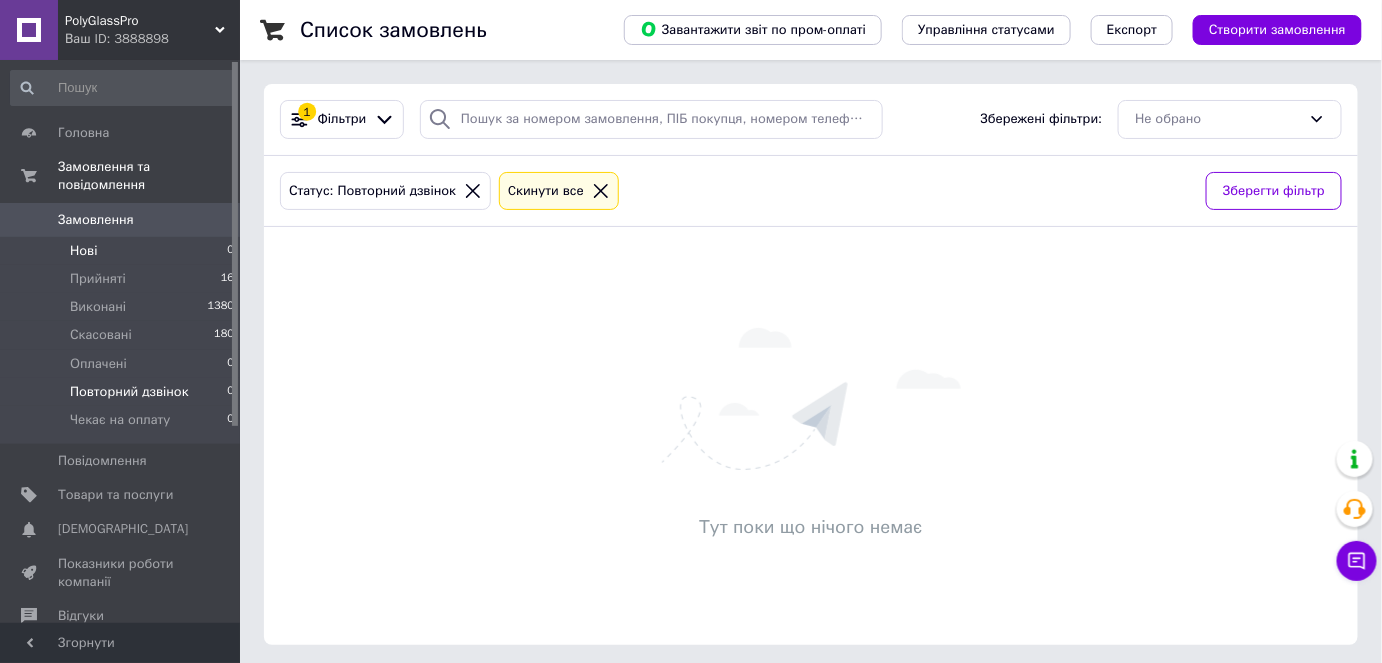 click on "Нові 0" at bounding box center [123, 251] 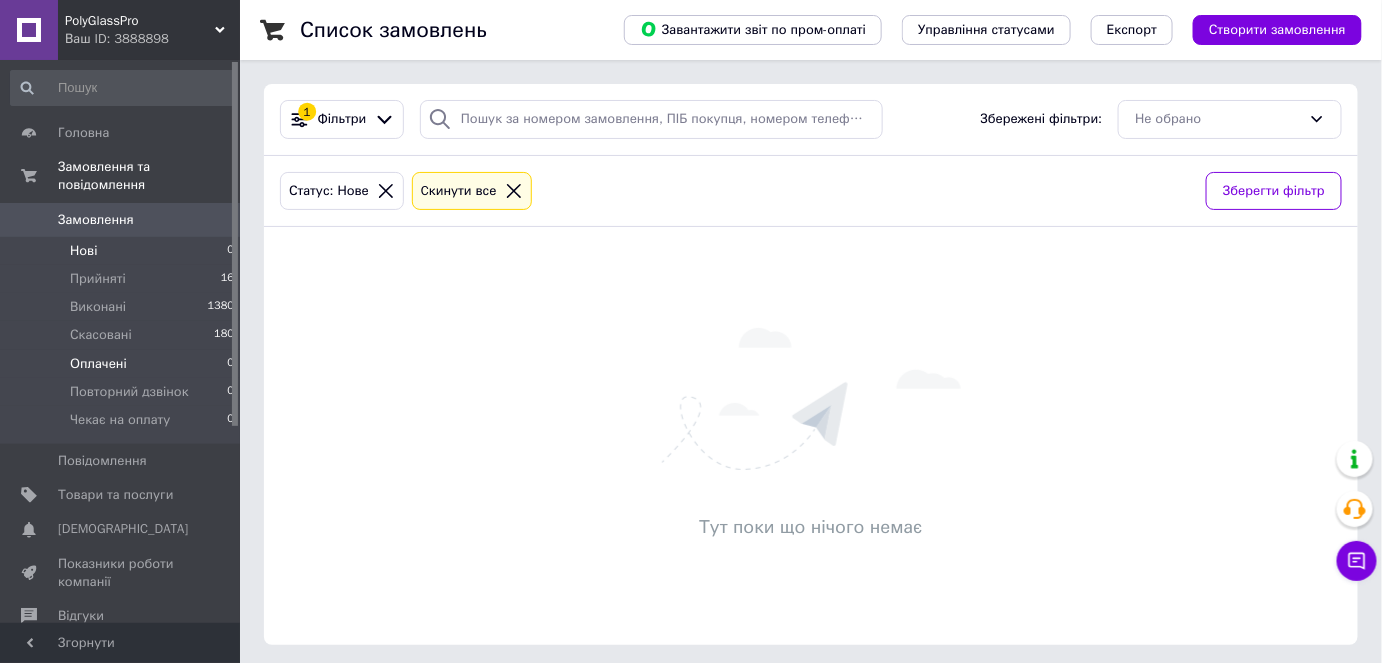 click on "Оплачені 0" at bounding box center [123, 364] 